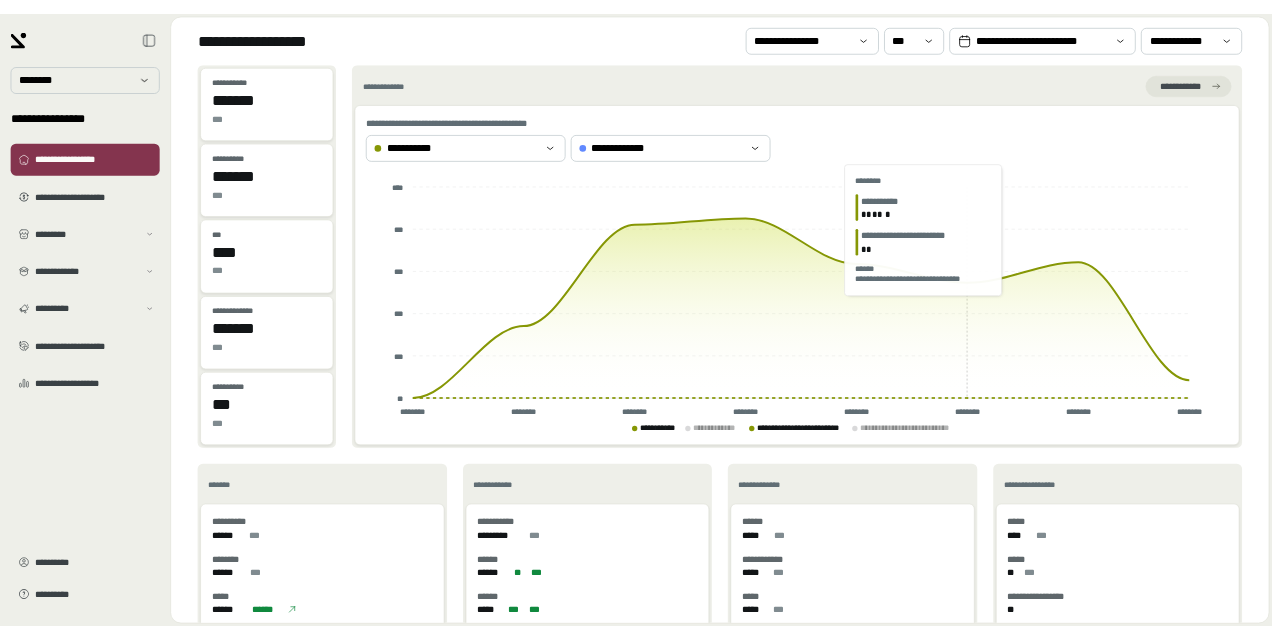 scroll, scrollTop: 0, scrollLeft: 0, axis: both 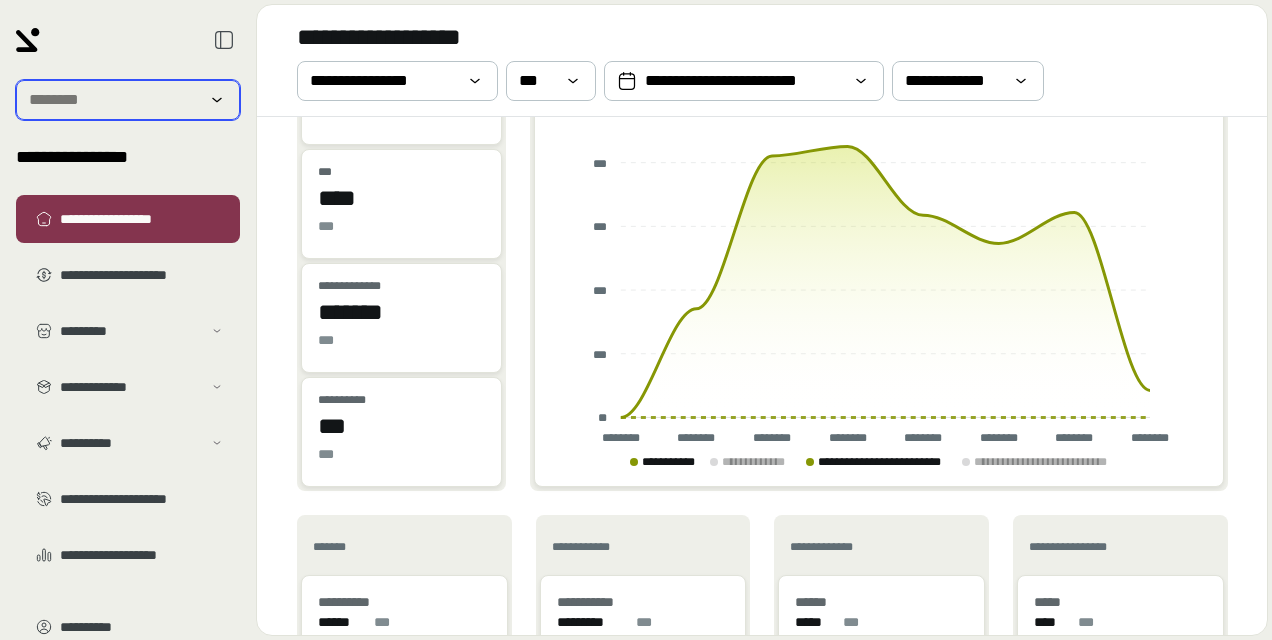 click at bounding box center (114, 100) 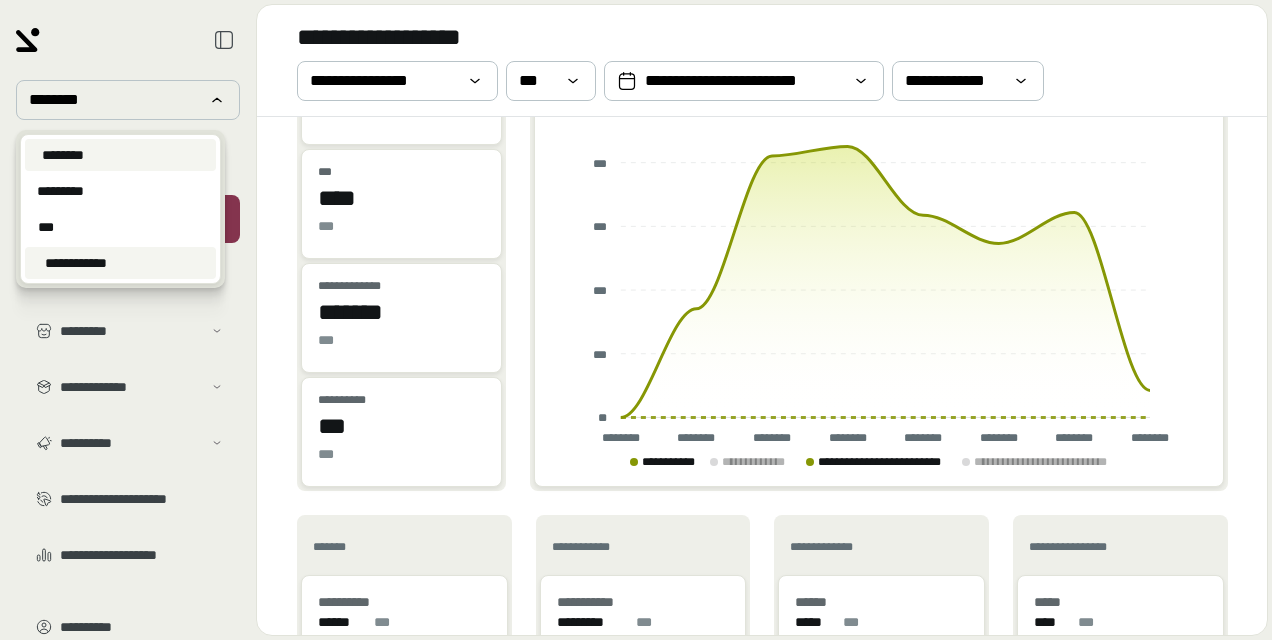 click on "**********" at bounding box center [76, 263] 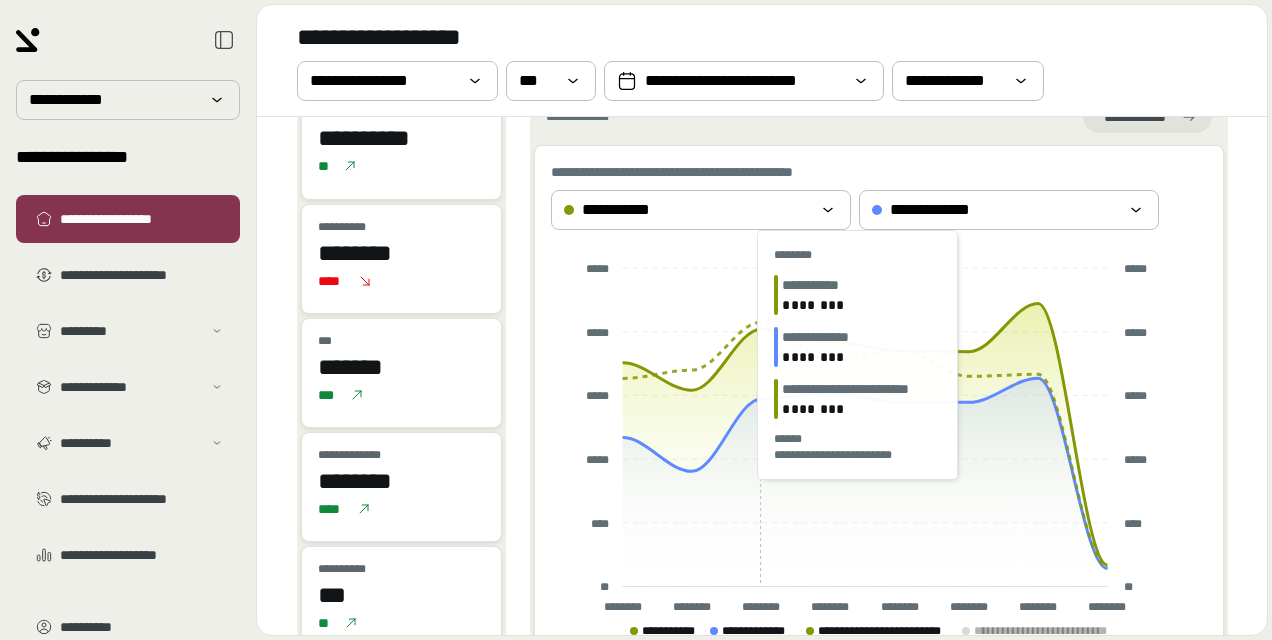 scroll, scrollTop: 0, scrollLeft: 0, axis: both 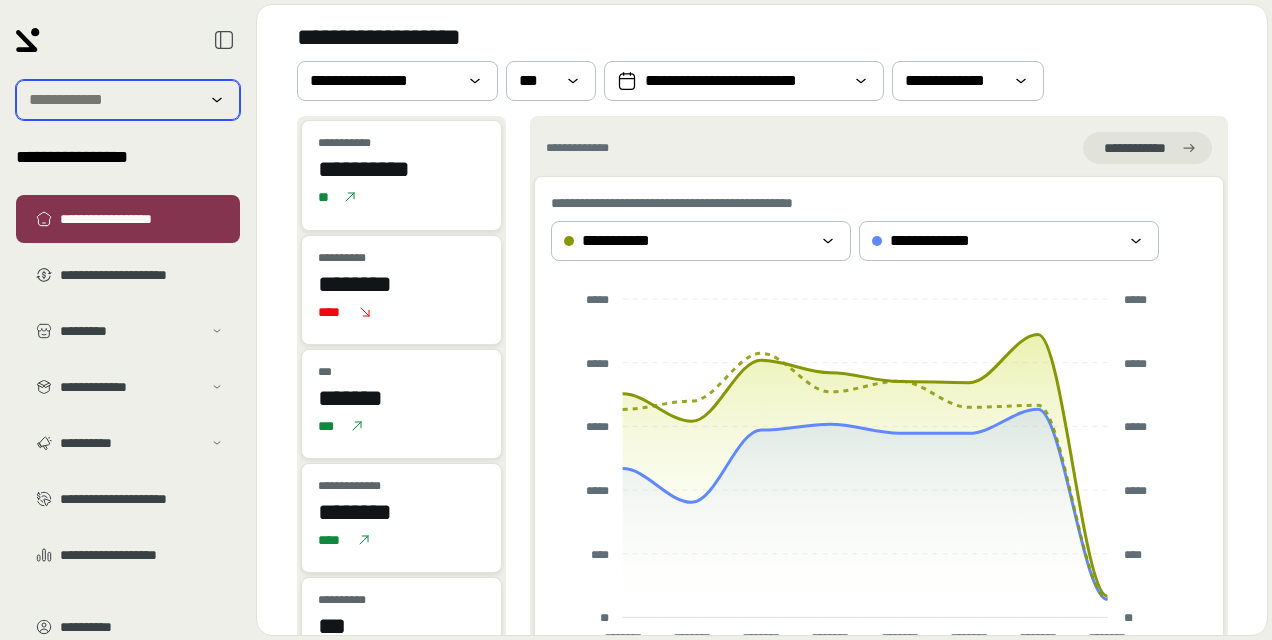 click at bounding box center [114, 100] 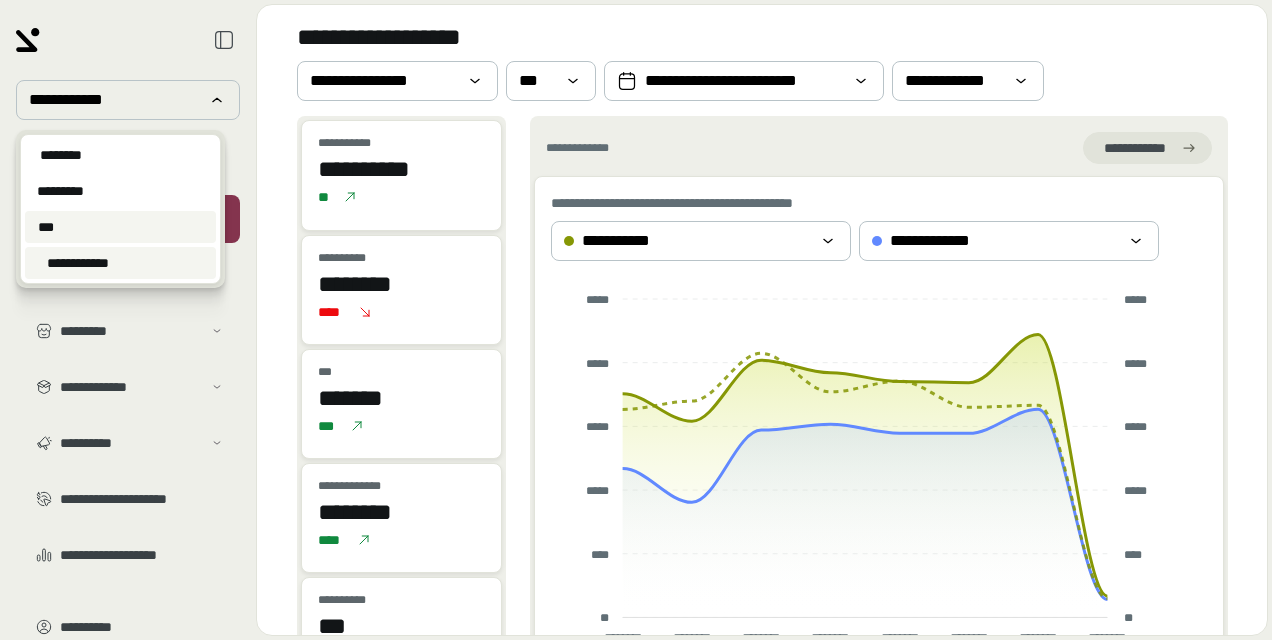 click on "***" at bounding box center [120, 227] 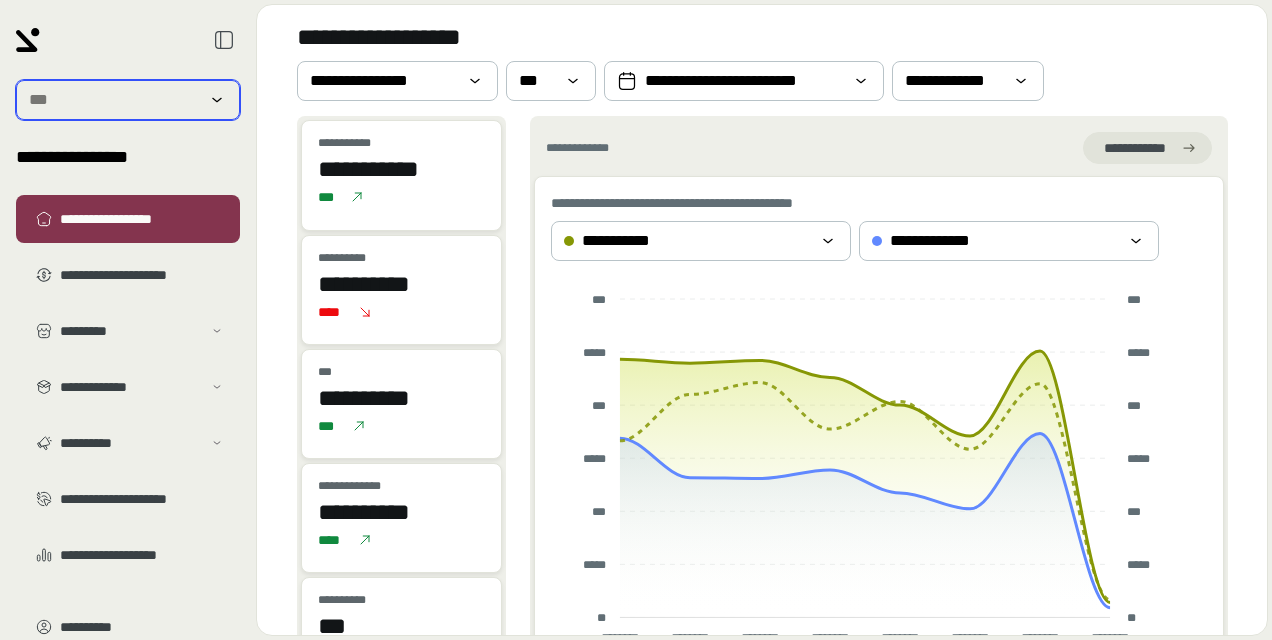 click at bounding box center [114, 100] 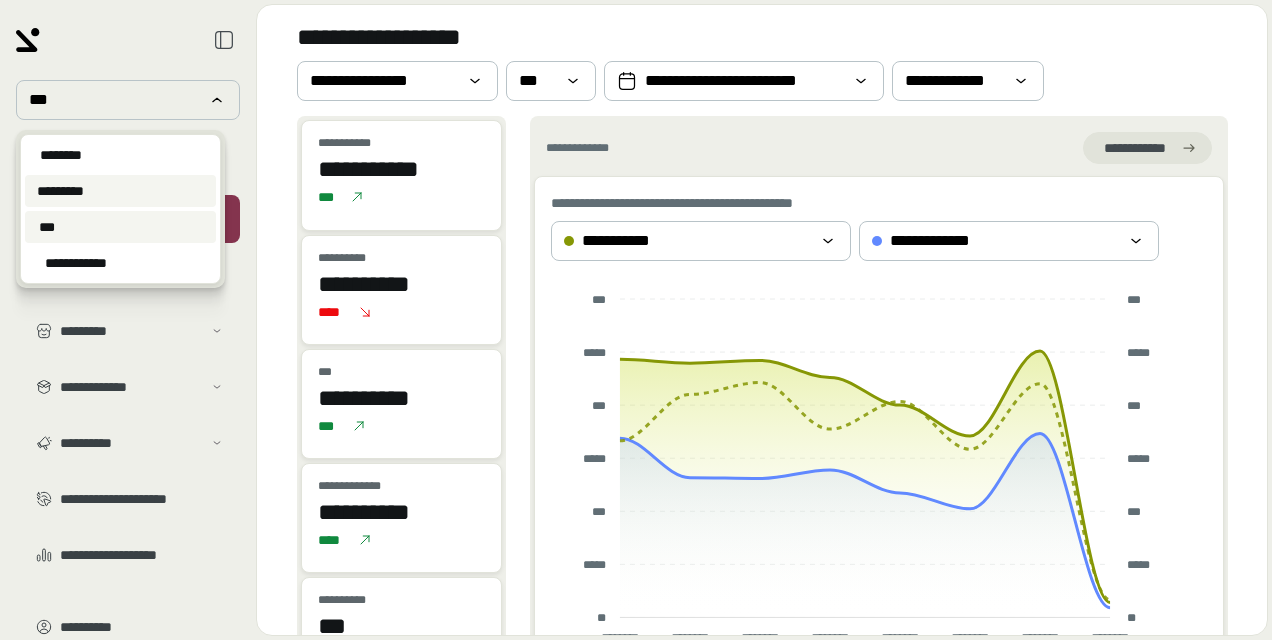 click on "*********" at bounding box center [120, 191] 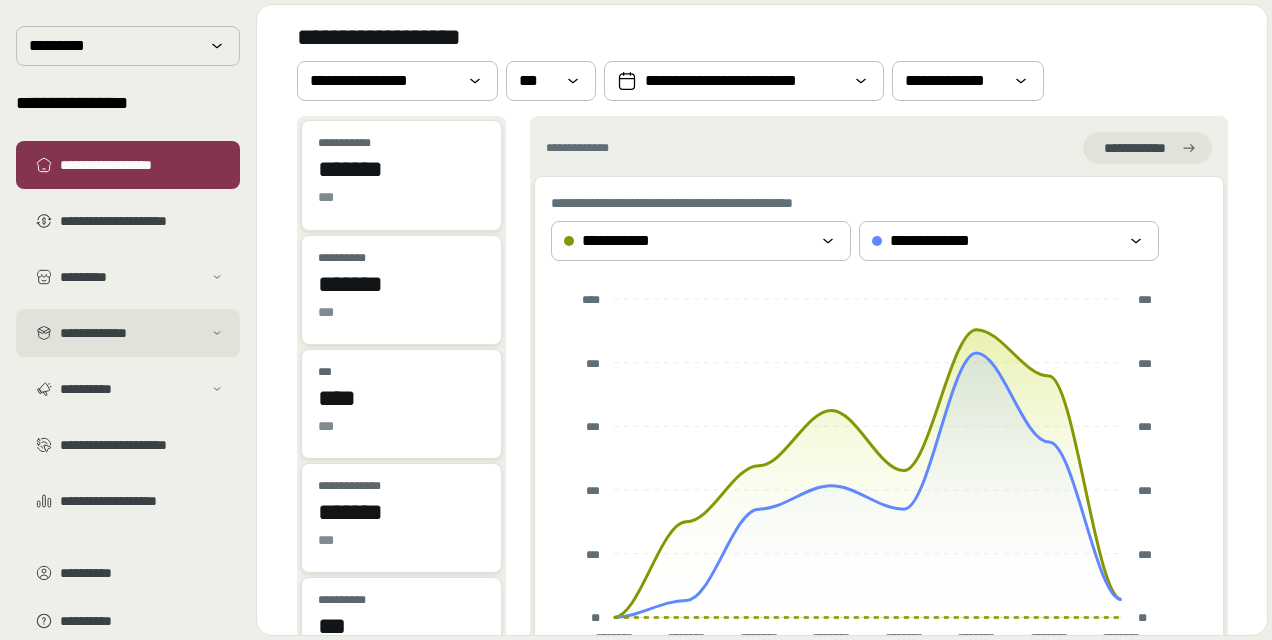 scroll, scrollTop: 83, scrollLeft: 0, axis: vertical 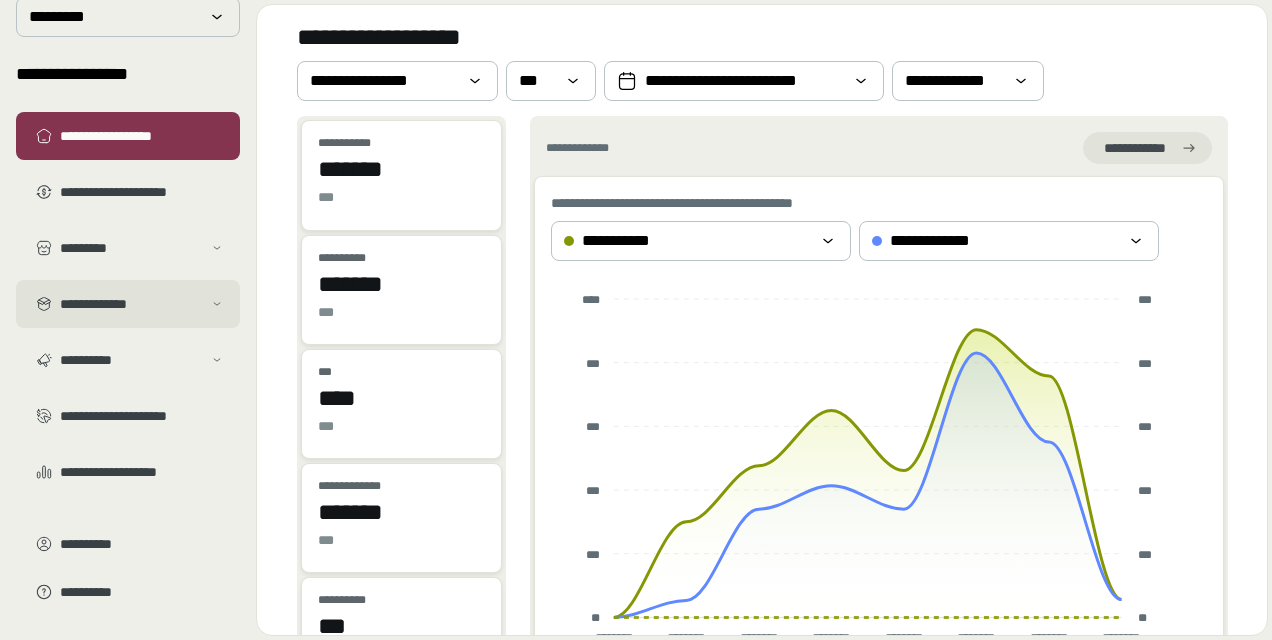 click on "**********" at bounding box center (131, 304) 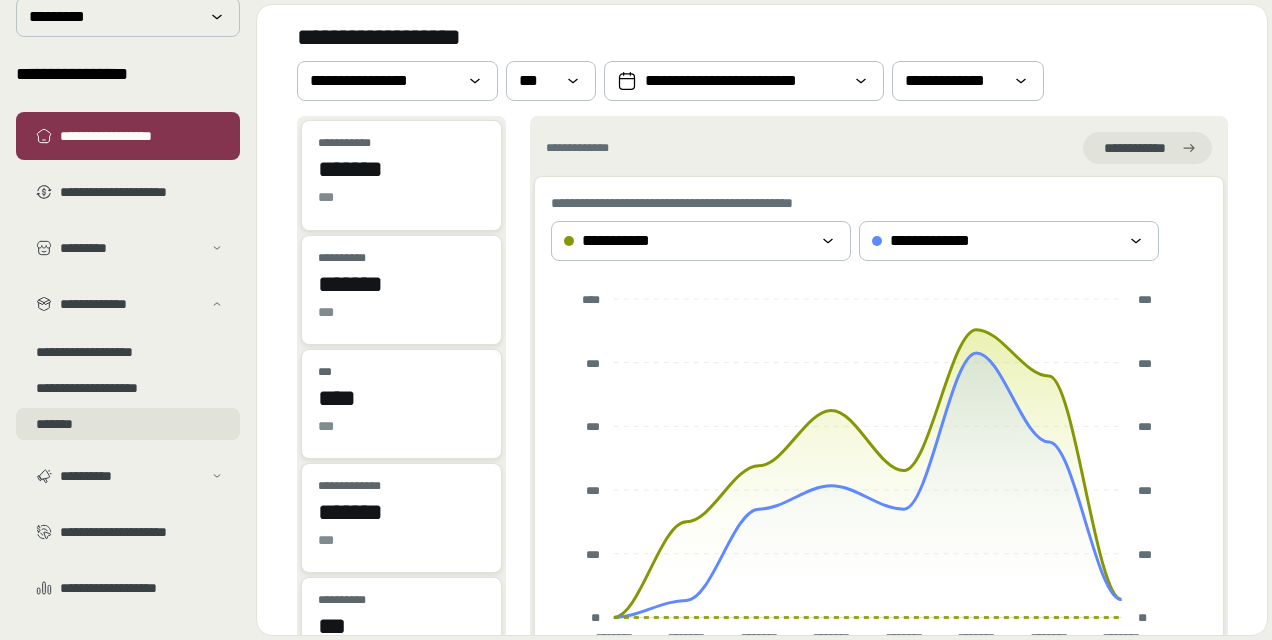 click on "*******" at bounding box center [128, 424] 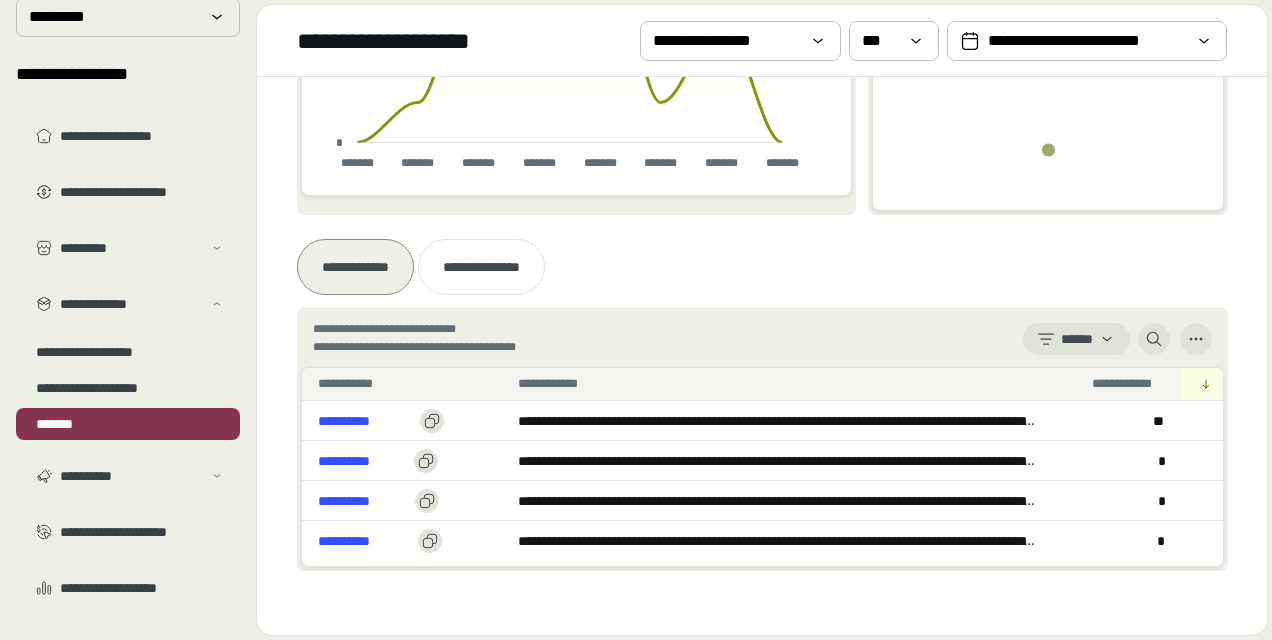 scroll, scrollTop: 460, scrollLeft: 0, axis: vertical 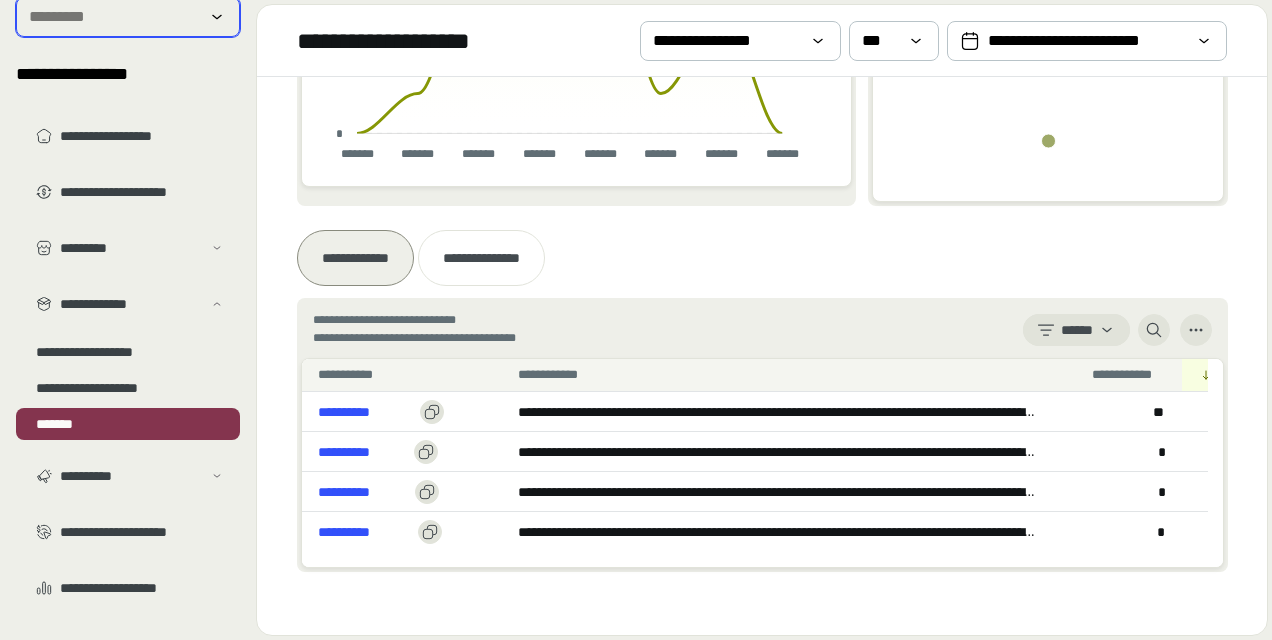 click at bounding box center (114, 17) 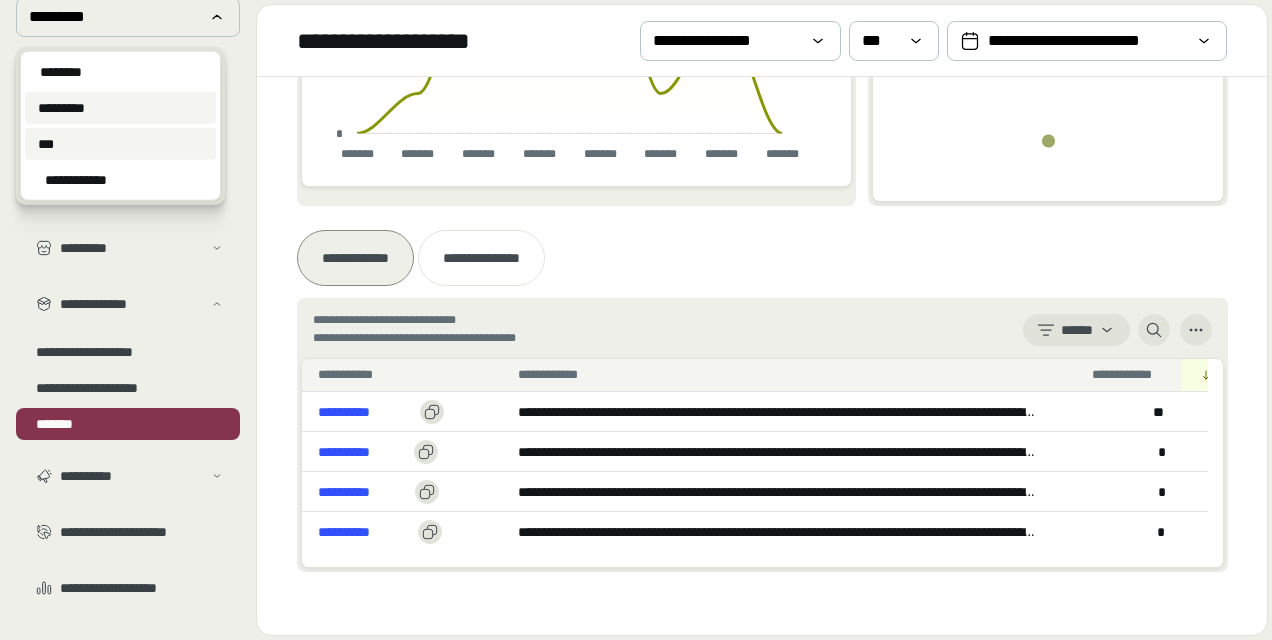 click on "***" at bounding box center [120, 144] 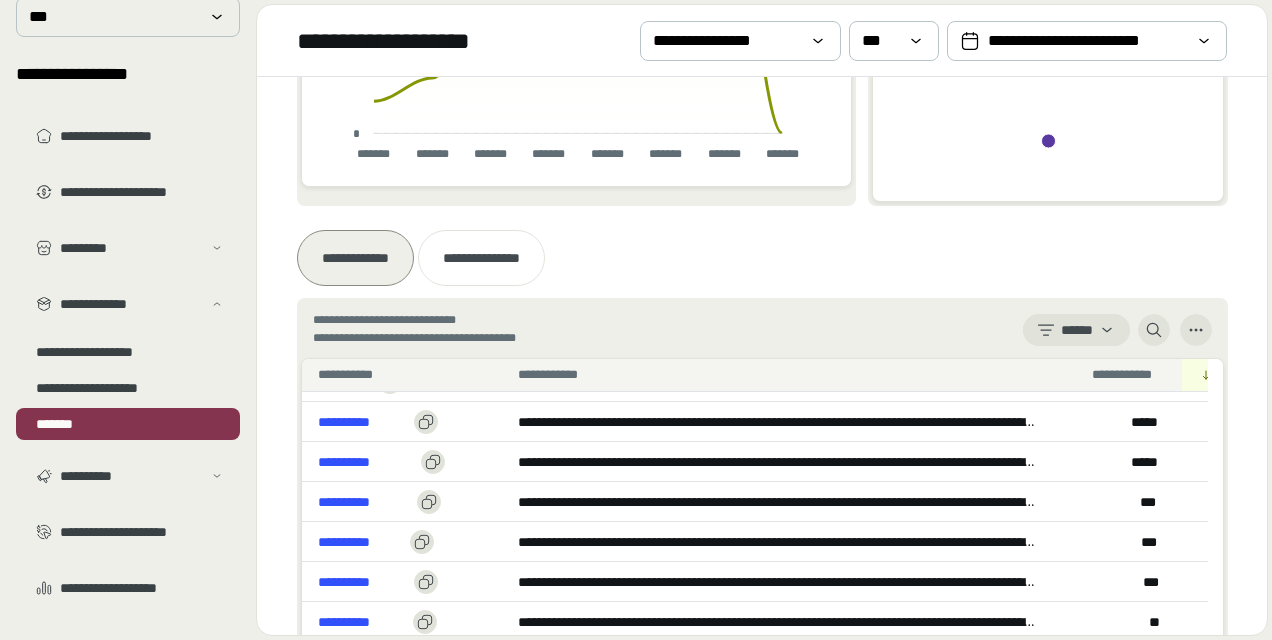 scroll, scrollTop: 0, scrollLeft: 0, axis: both 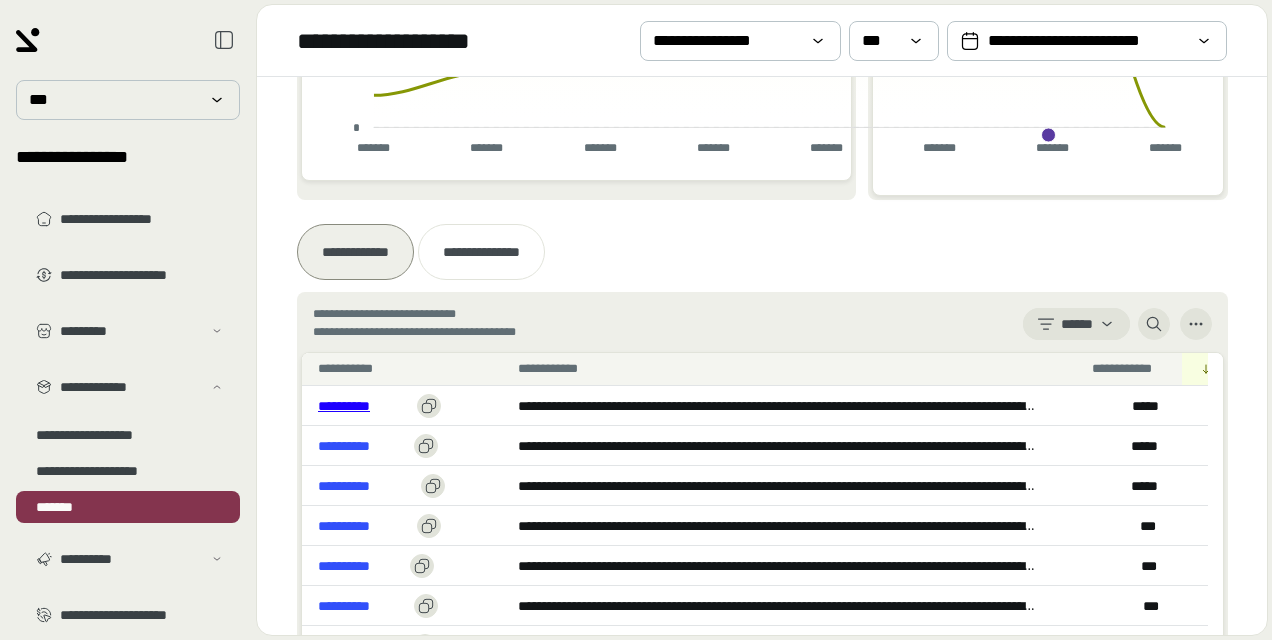 click on "**********" at bounding box center [363, 406] 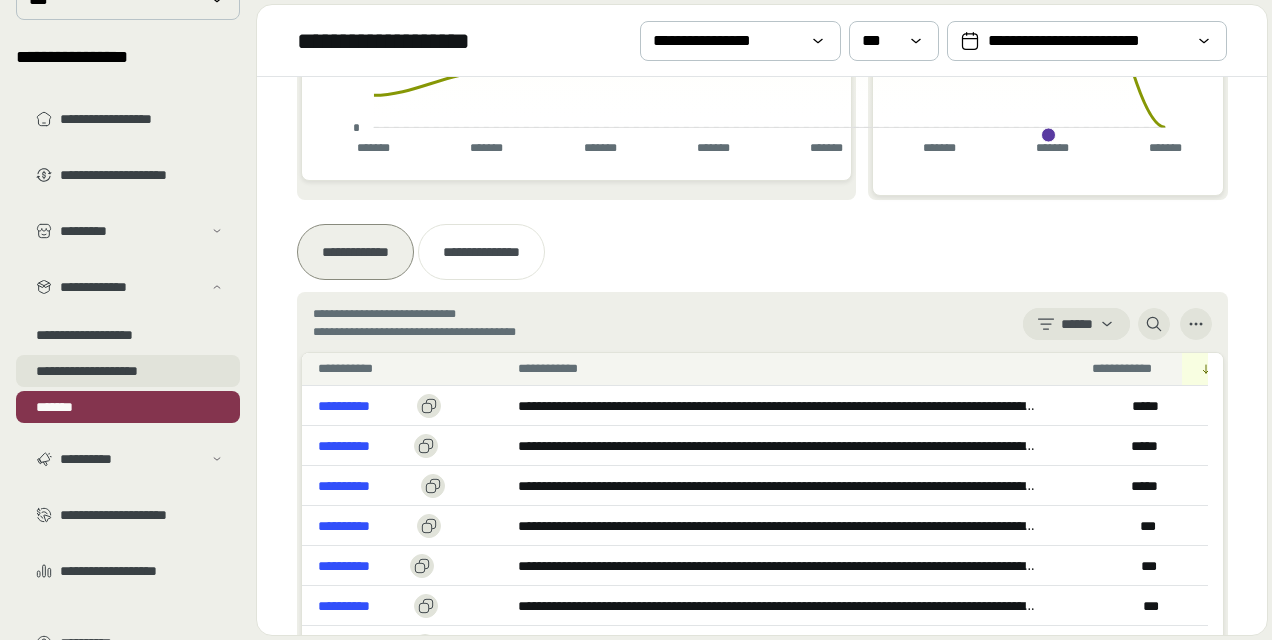 scroll, scrollTop: 199, scrollLeft: 0, axis: vertical 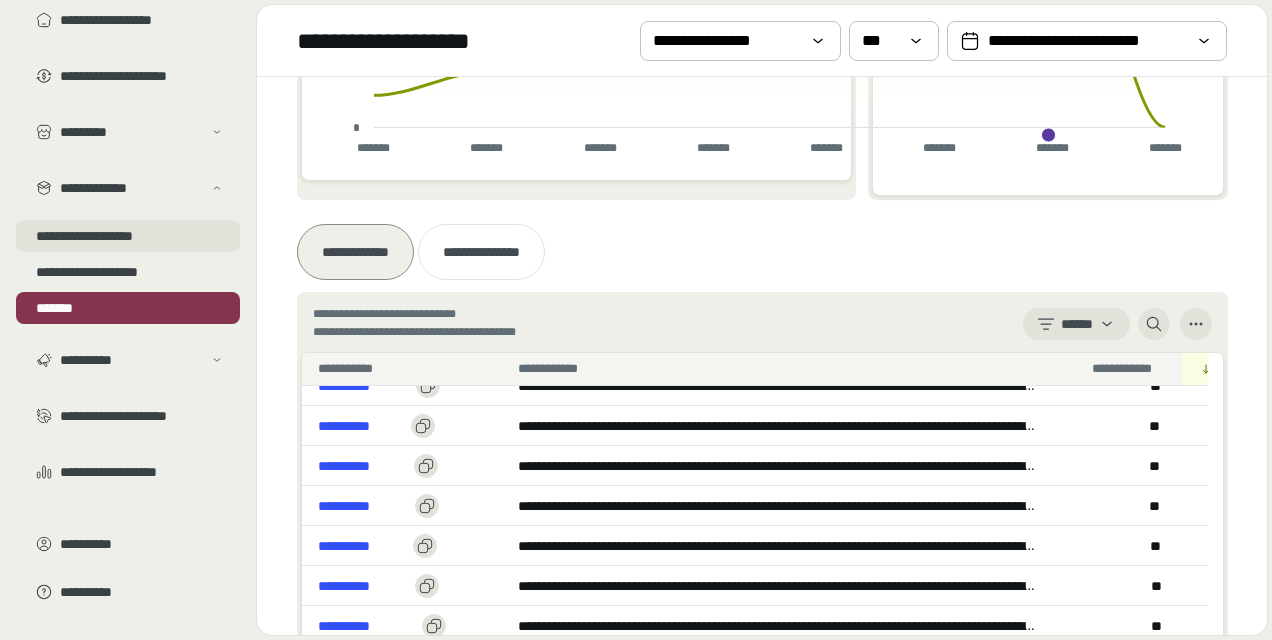 click on "**********" at bounding box center (128, 236) 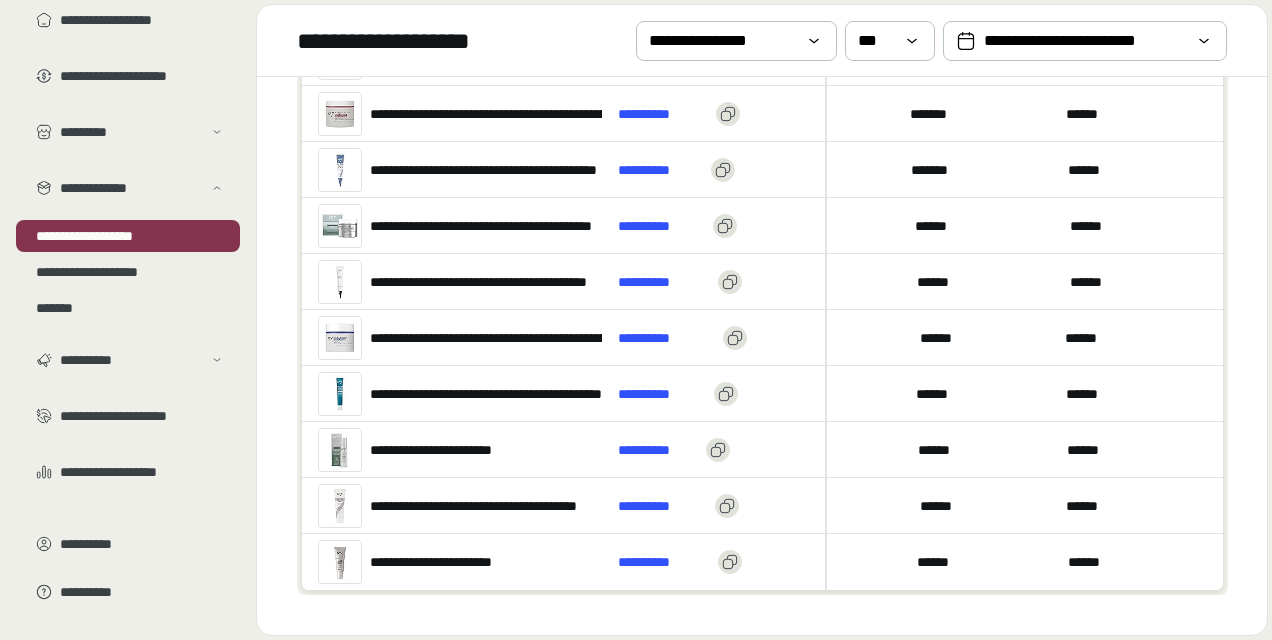 scroll, scrollTop: 1024, scrollLeft: 0, axis: vertical 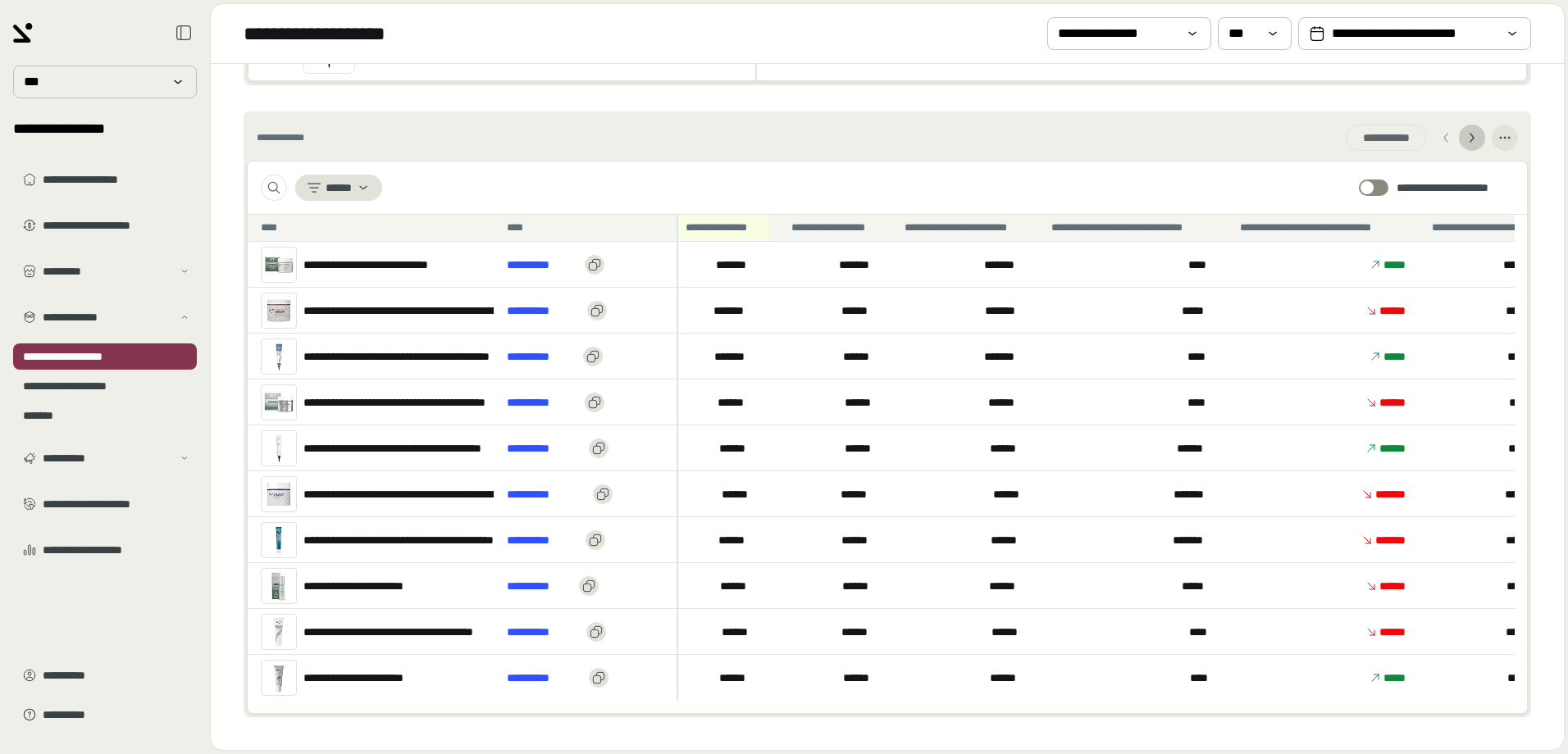 click 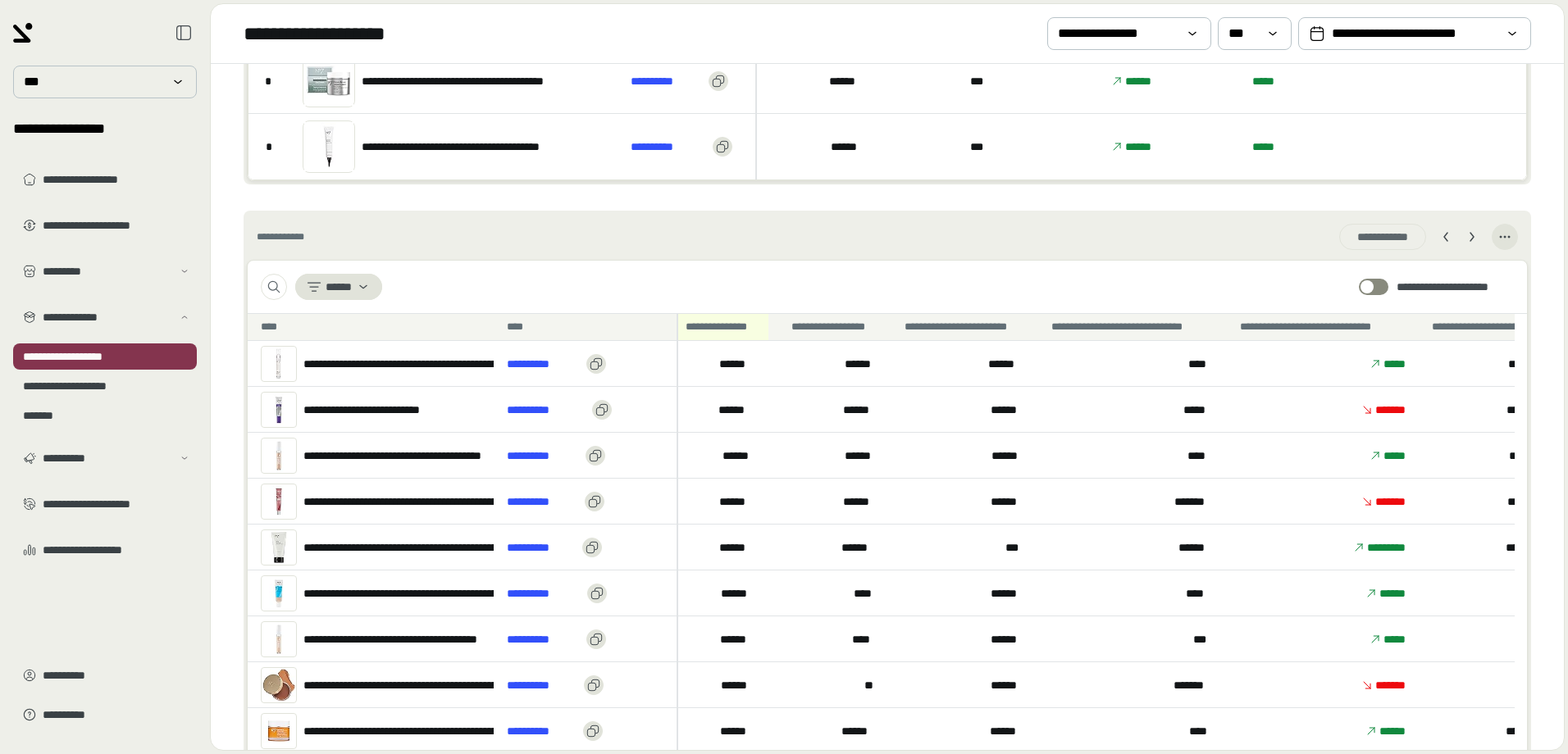 scroll, scrollTop: 521, scrollLeft: 0, axis: vertical 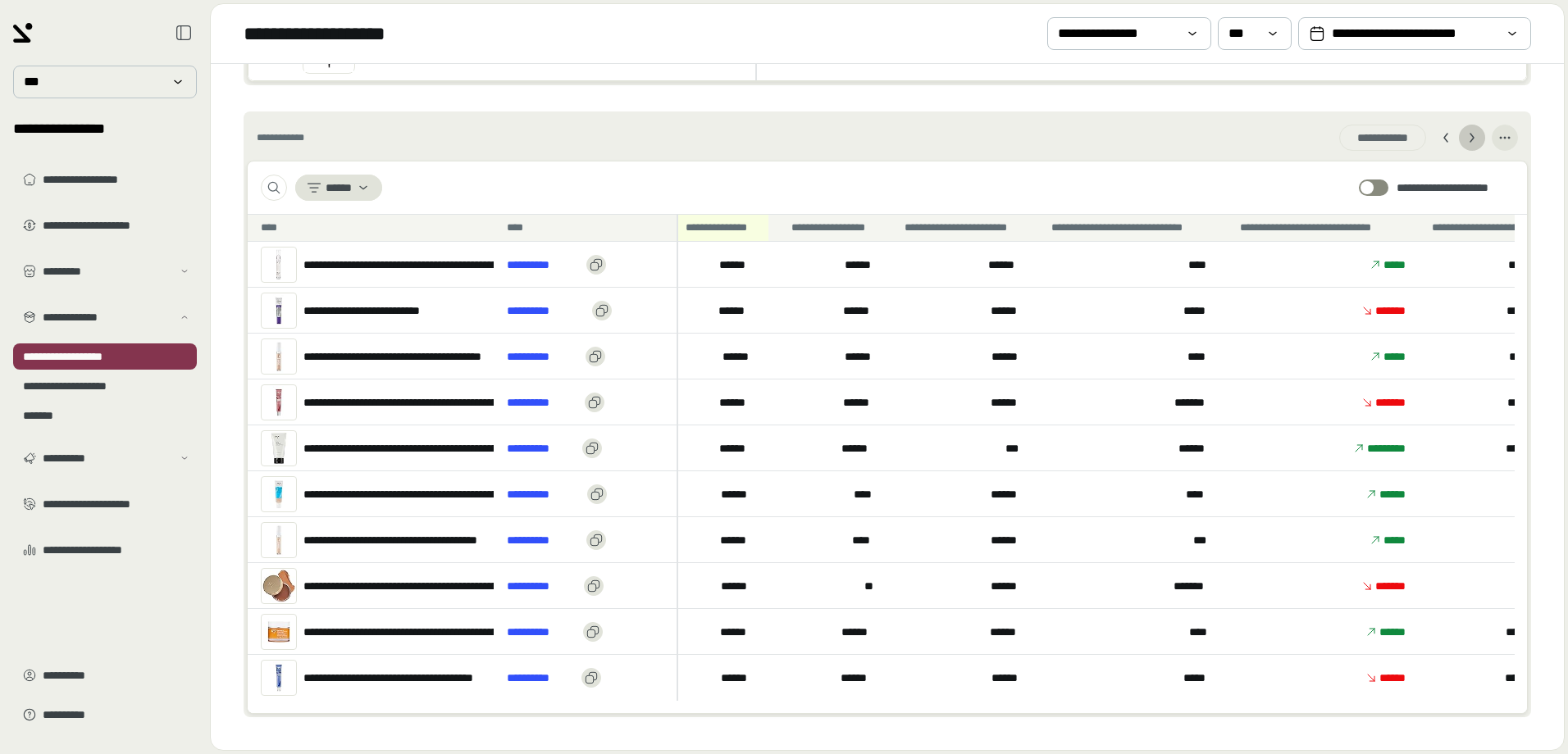 click 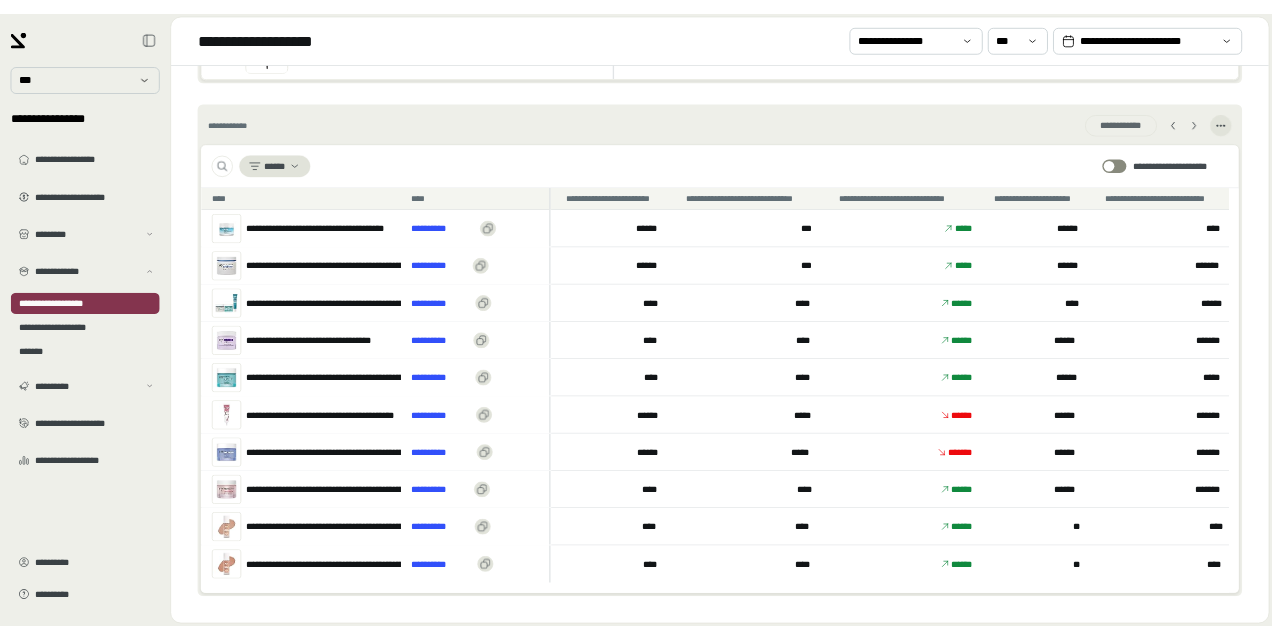 scroll, scrollTop: 0, scrollLeft: 0, axis: both 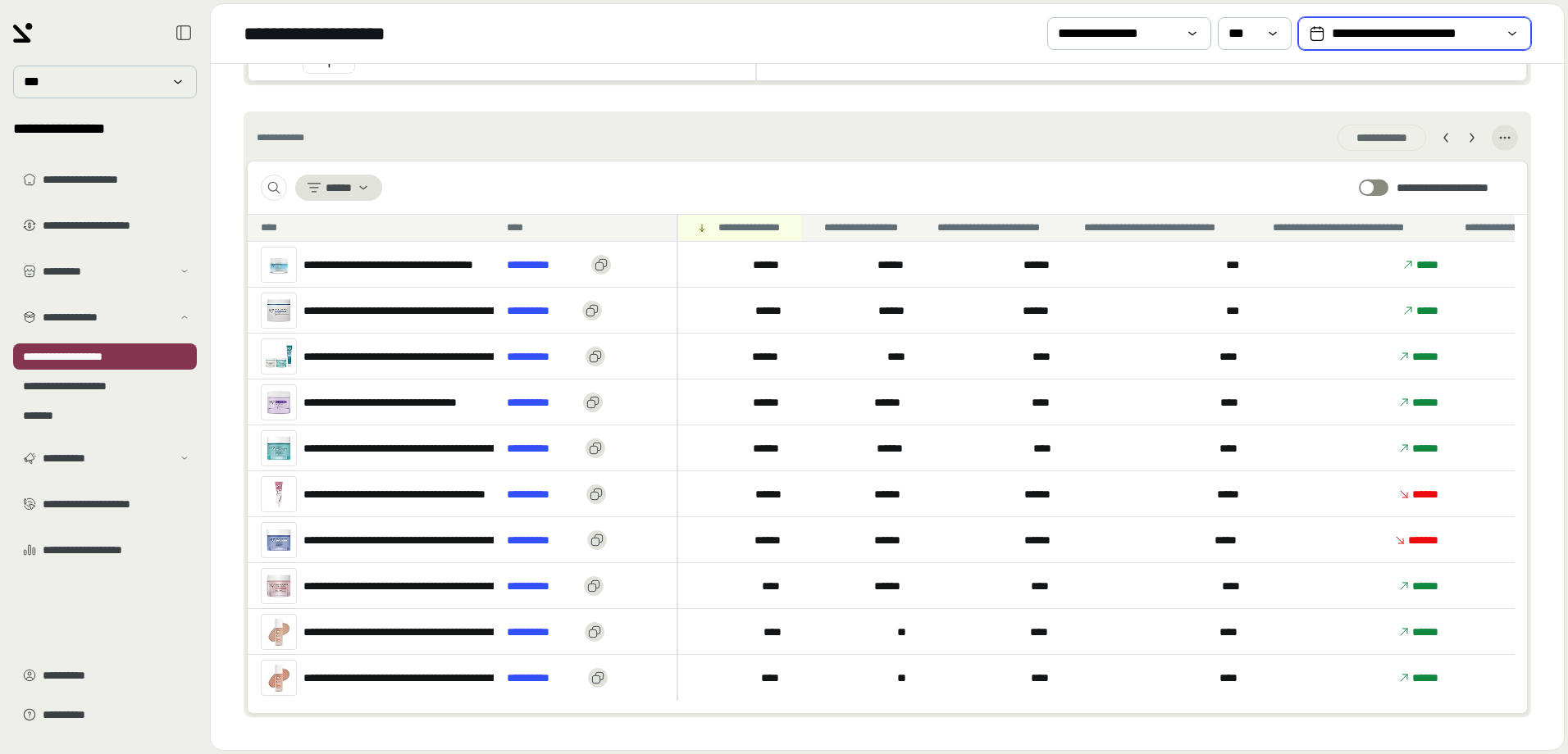 click on "**********" at bounding box center [1415, 34] 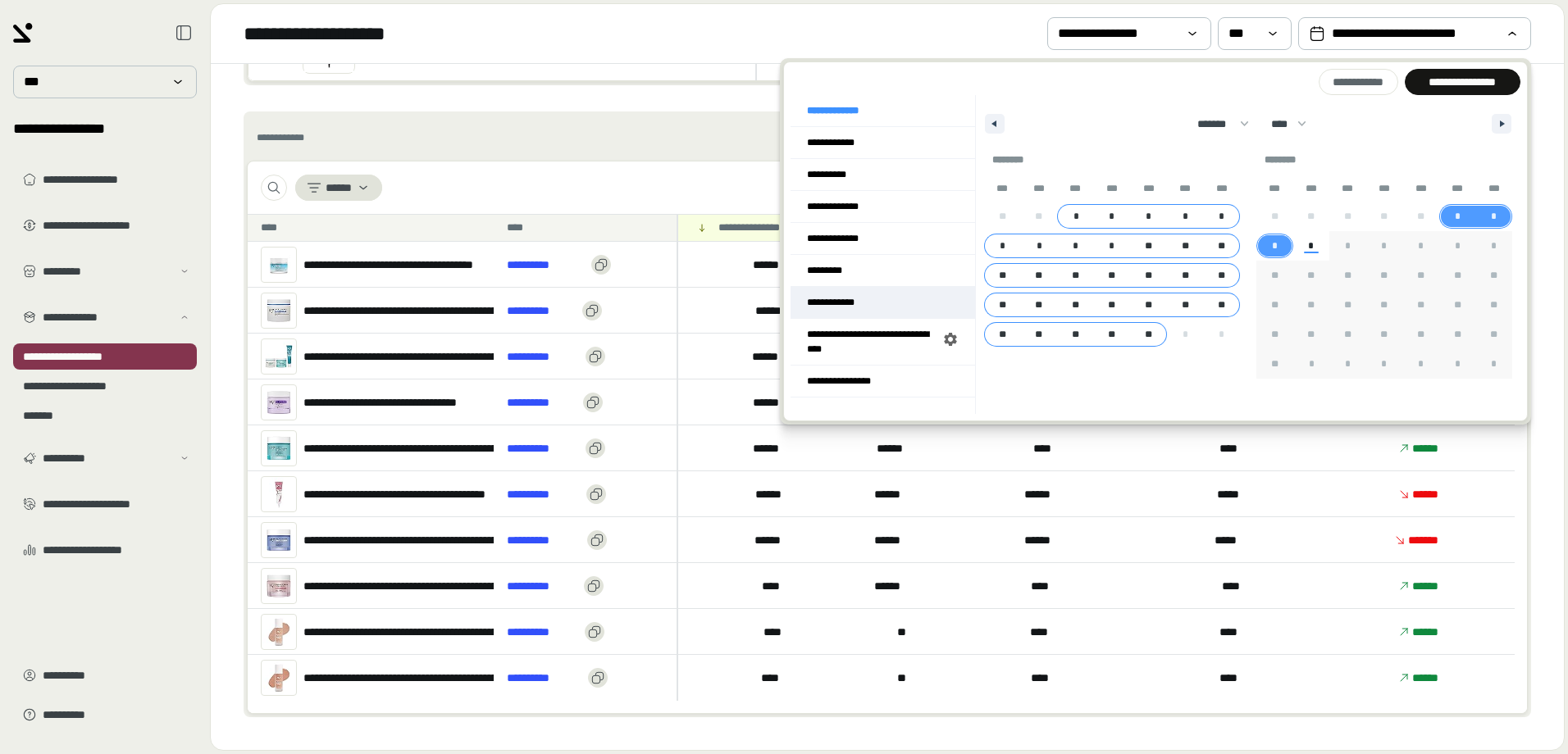 click on "**********" at bounding box center [882, 302] 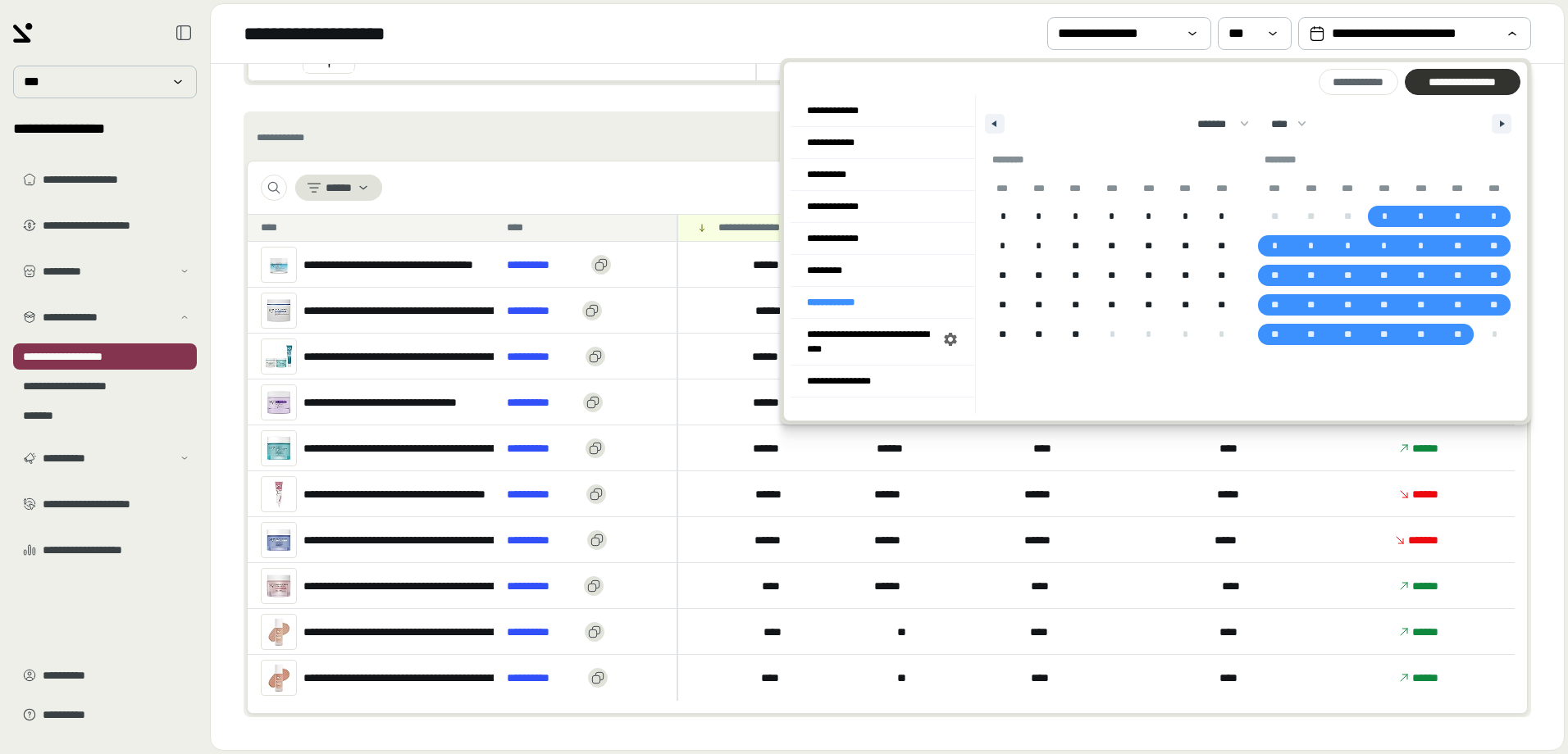 click on "**********" at bounding box center (1462, 82) 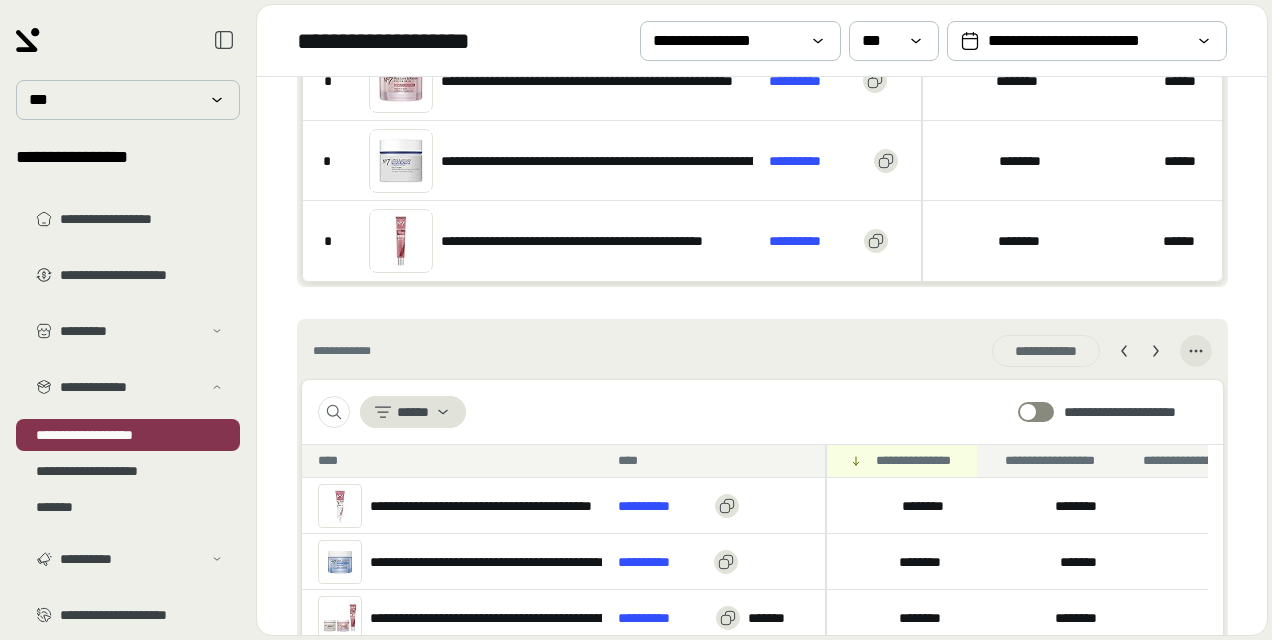 scroll, scrollTop: 524, scrollLeft: 0, axis: vertical 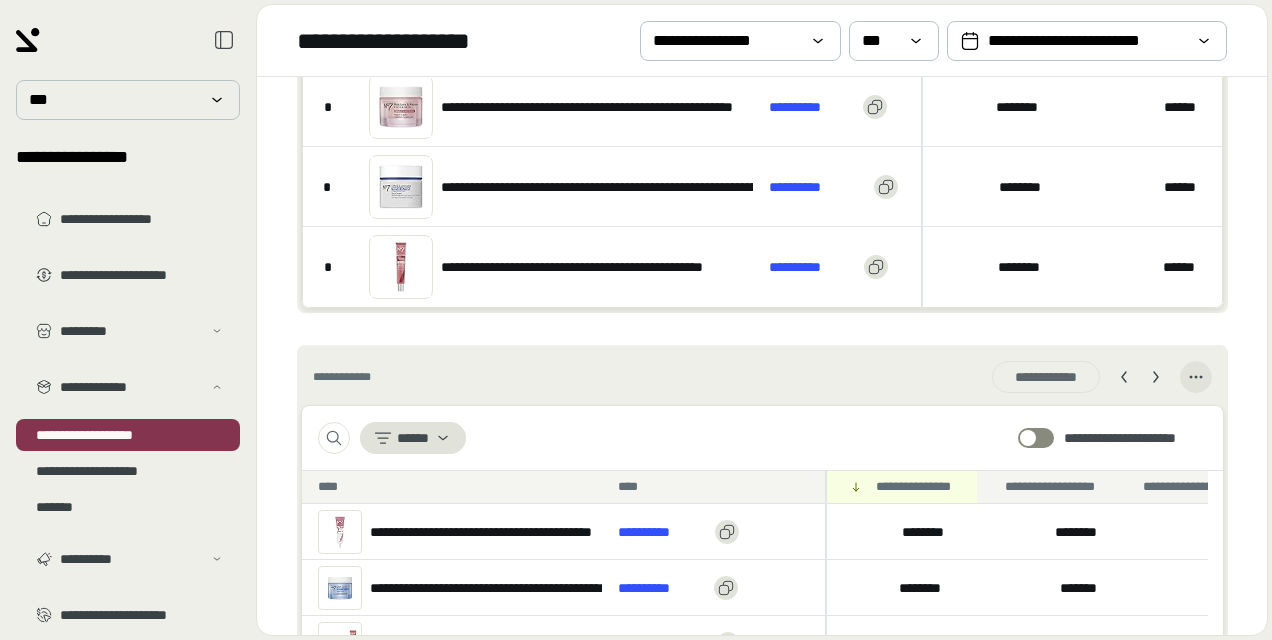 click 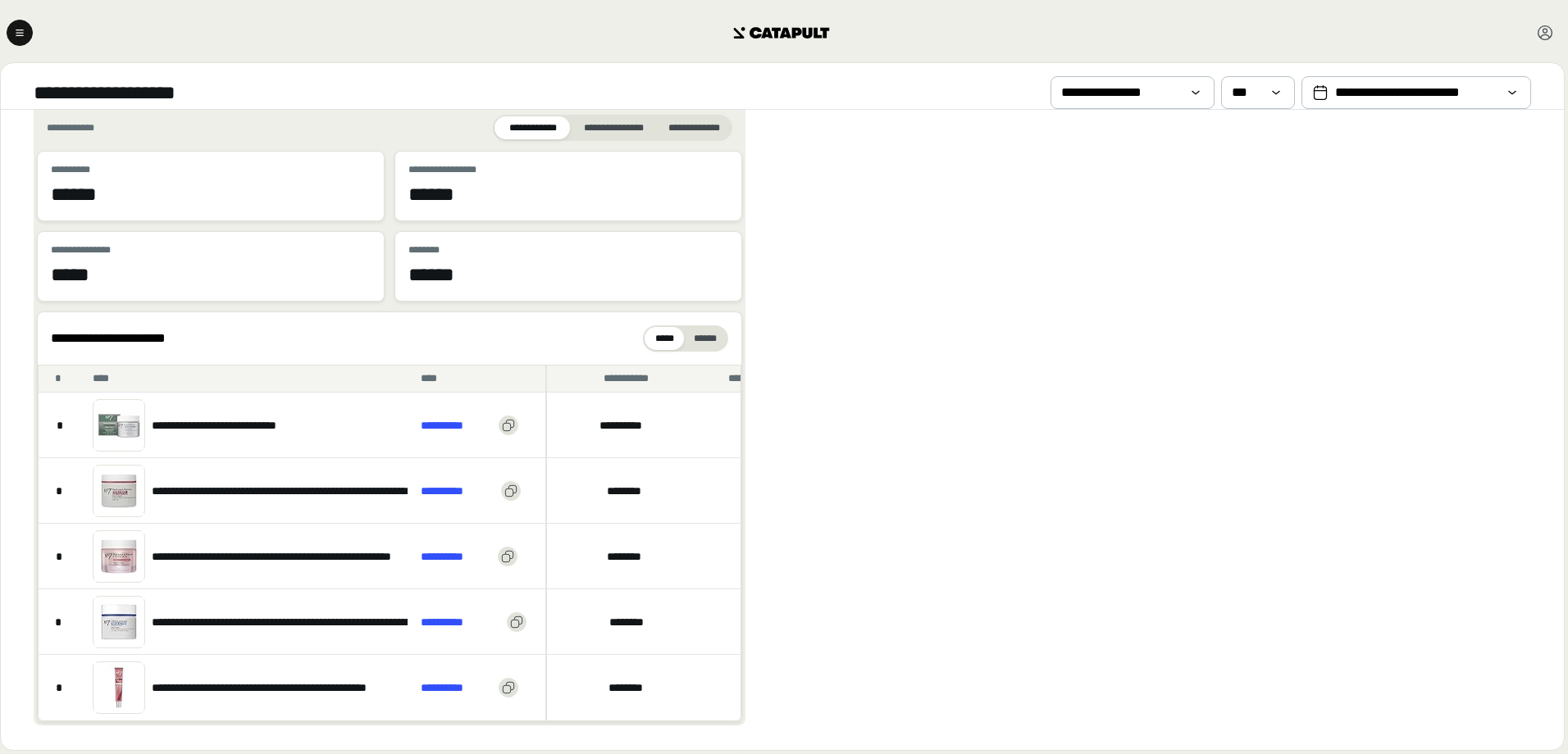 scroll, scrollTop: 521, scrollLeft: 0, axis: vertical 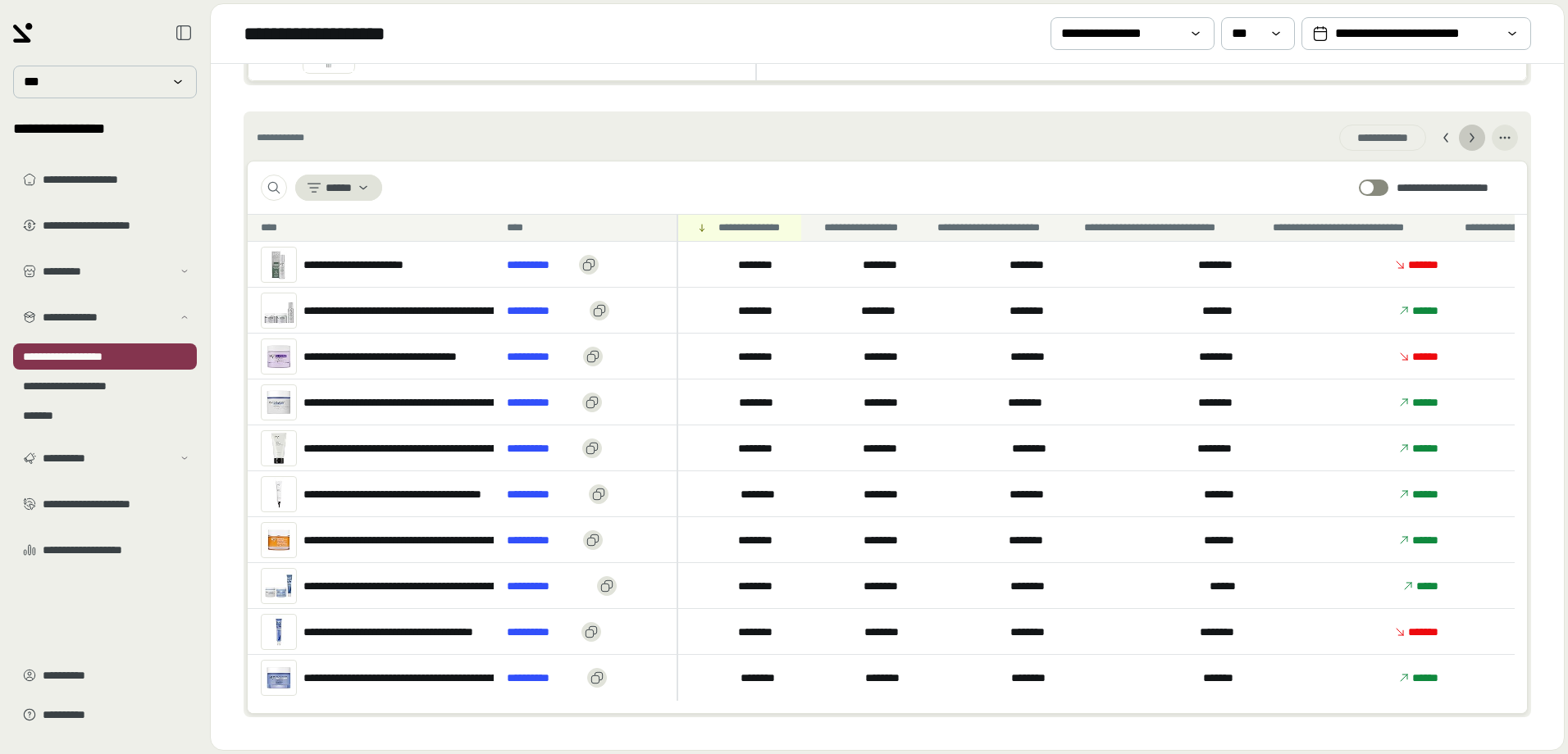 click 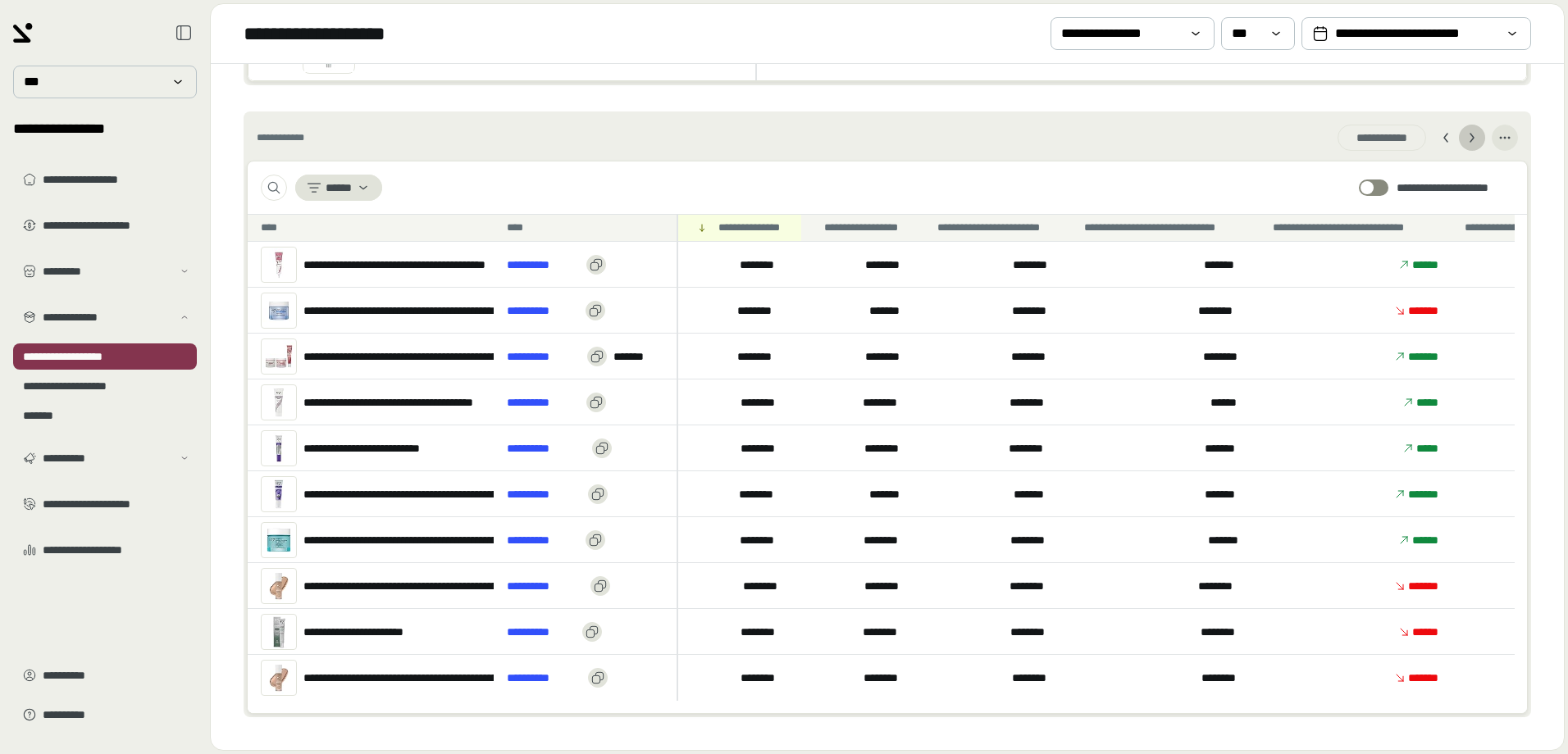 click 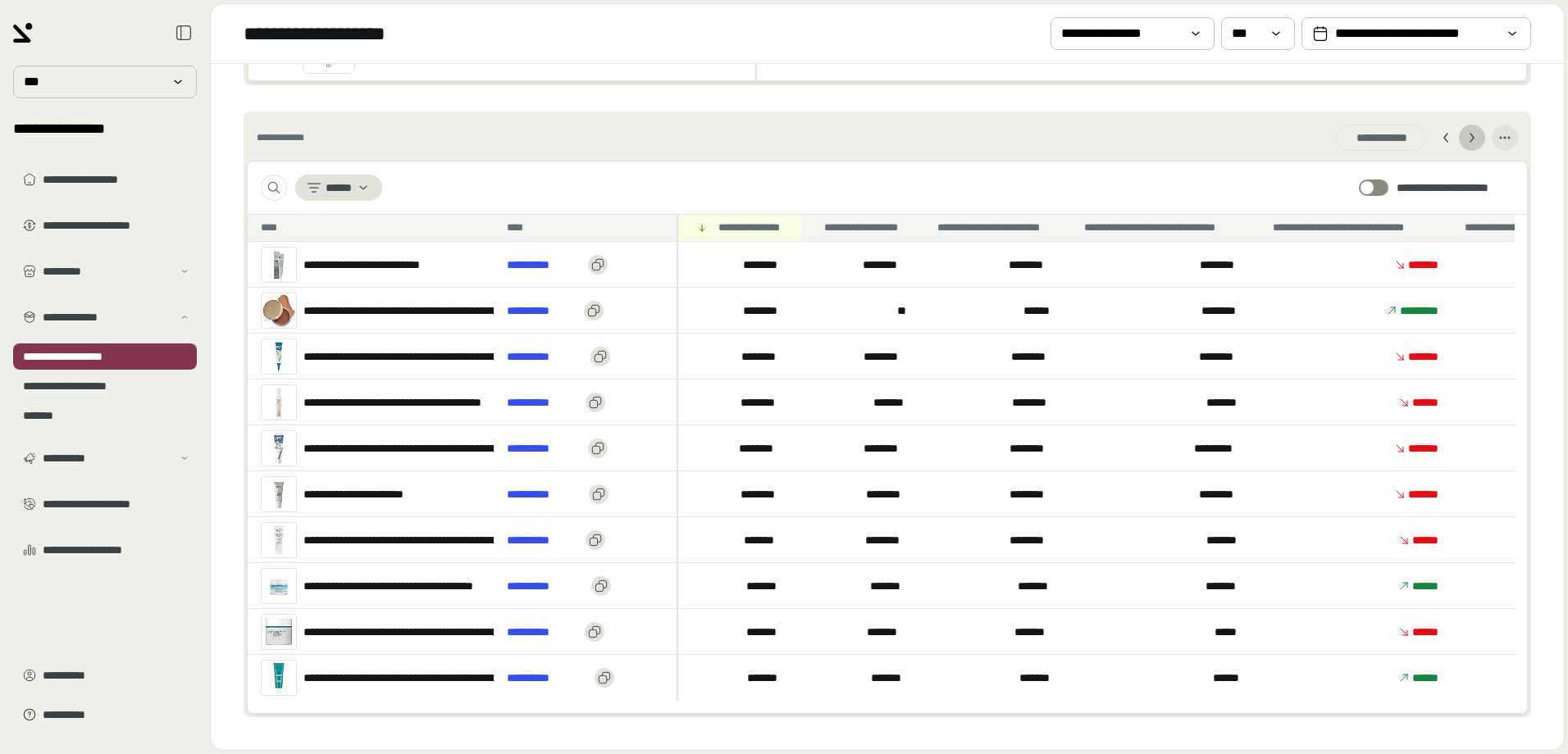 click 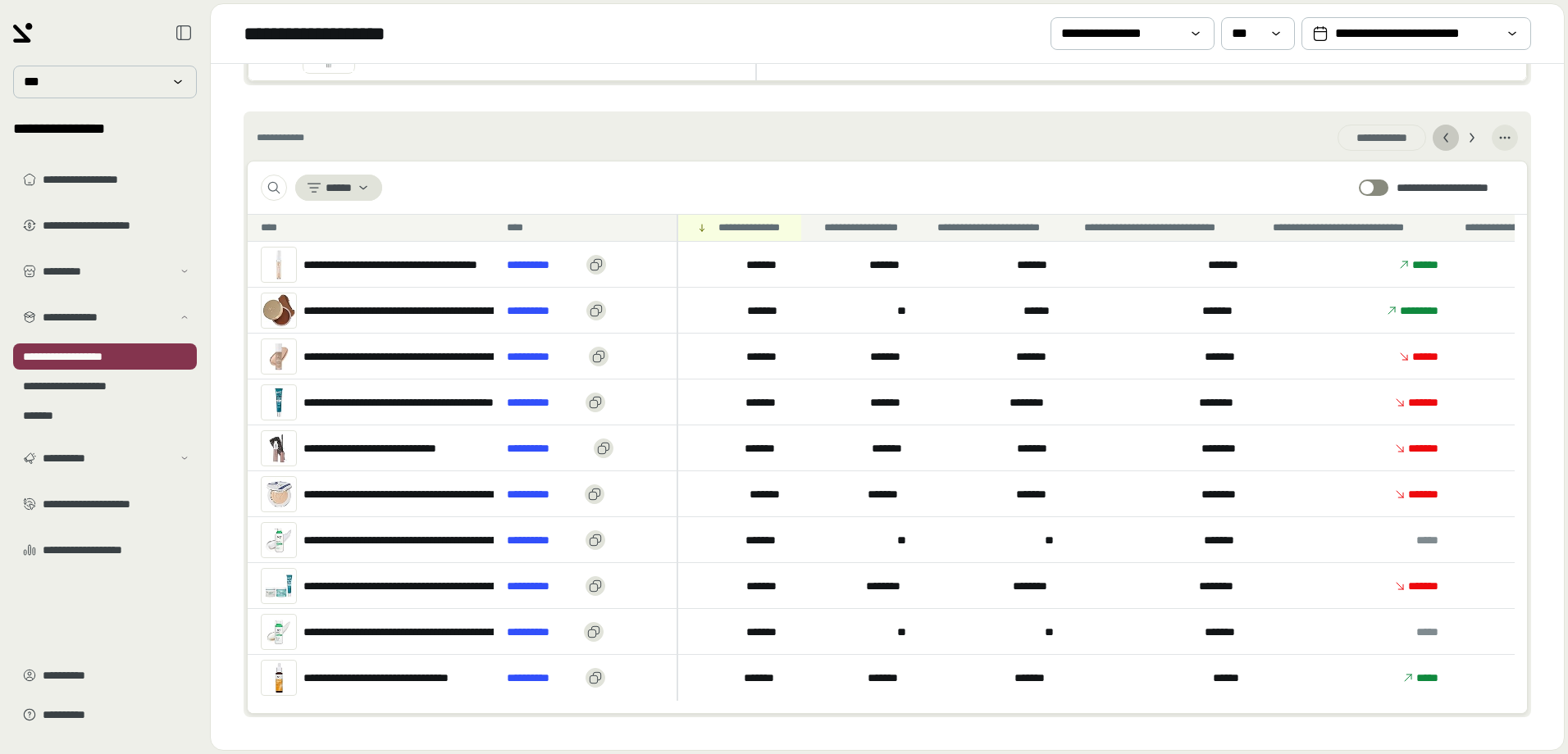click 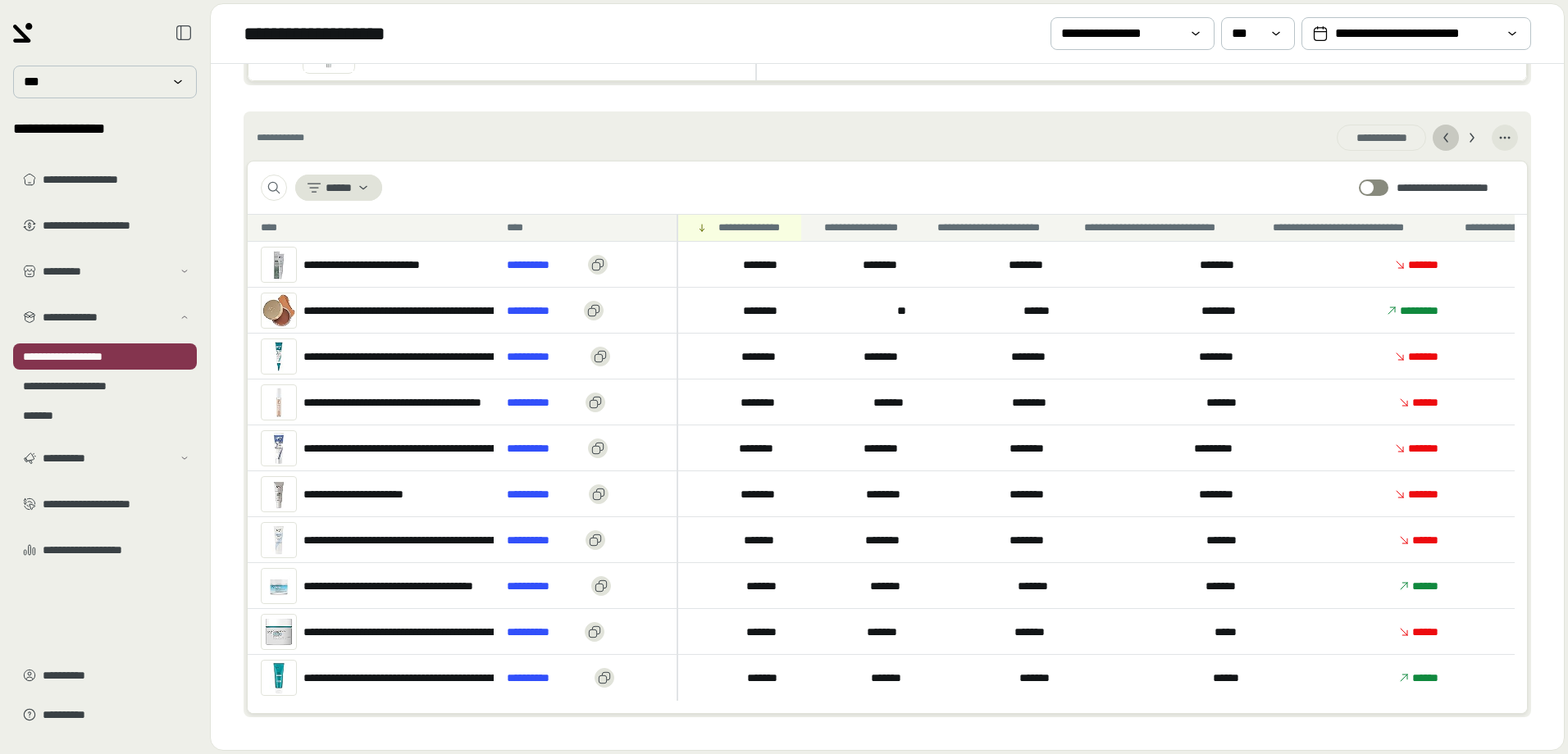 click 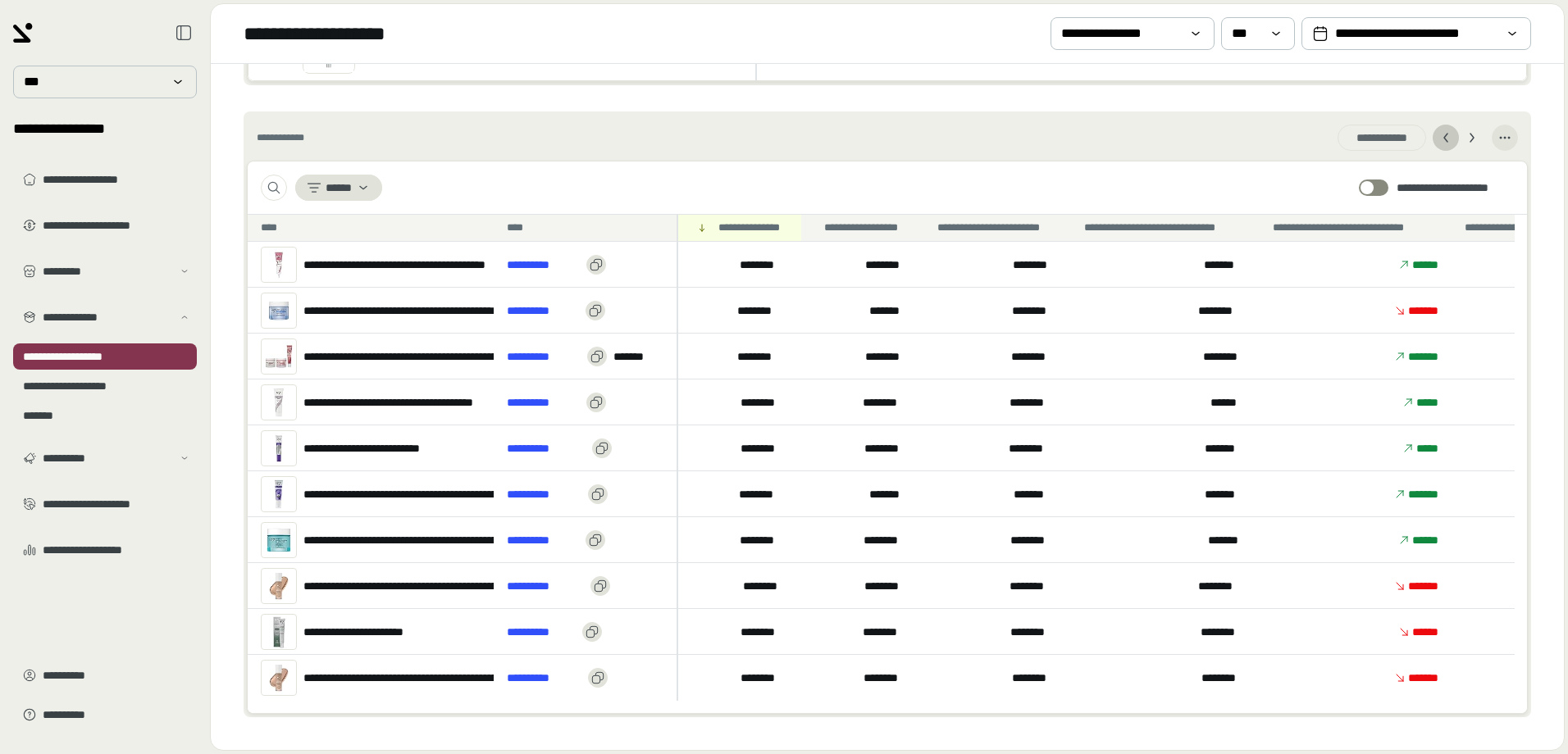 click 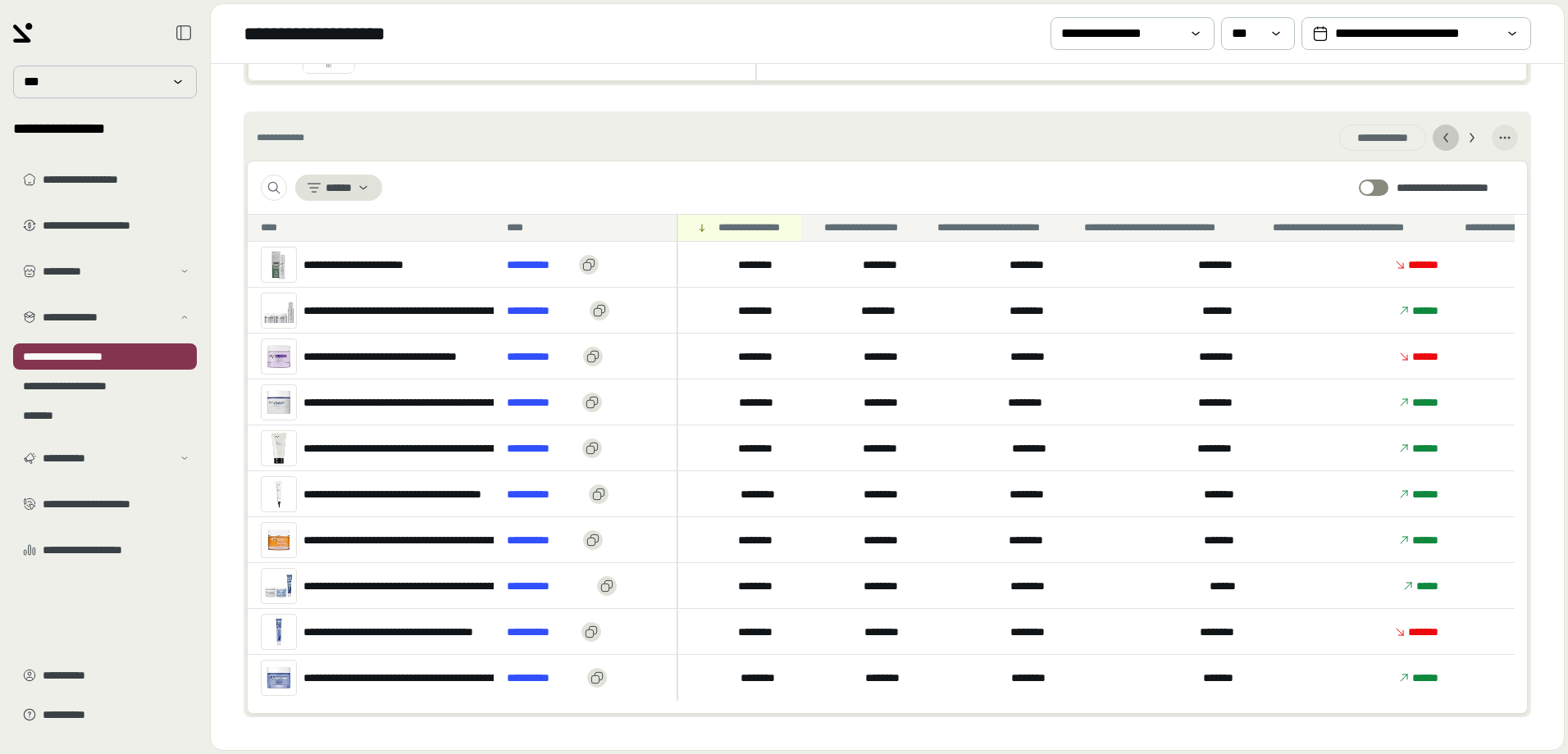 click 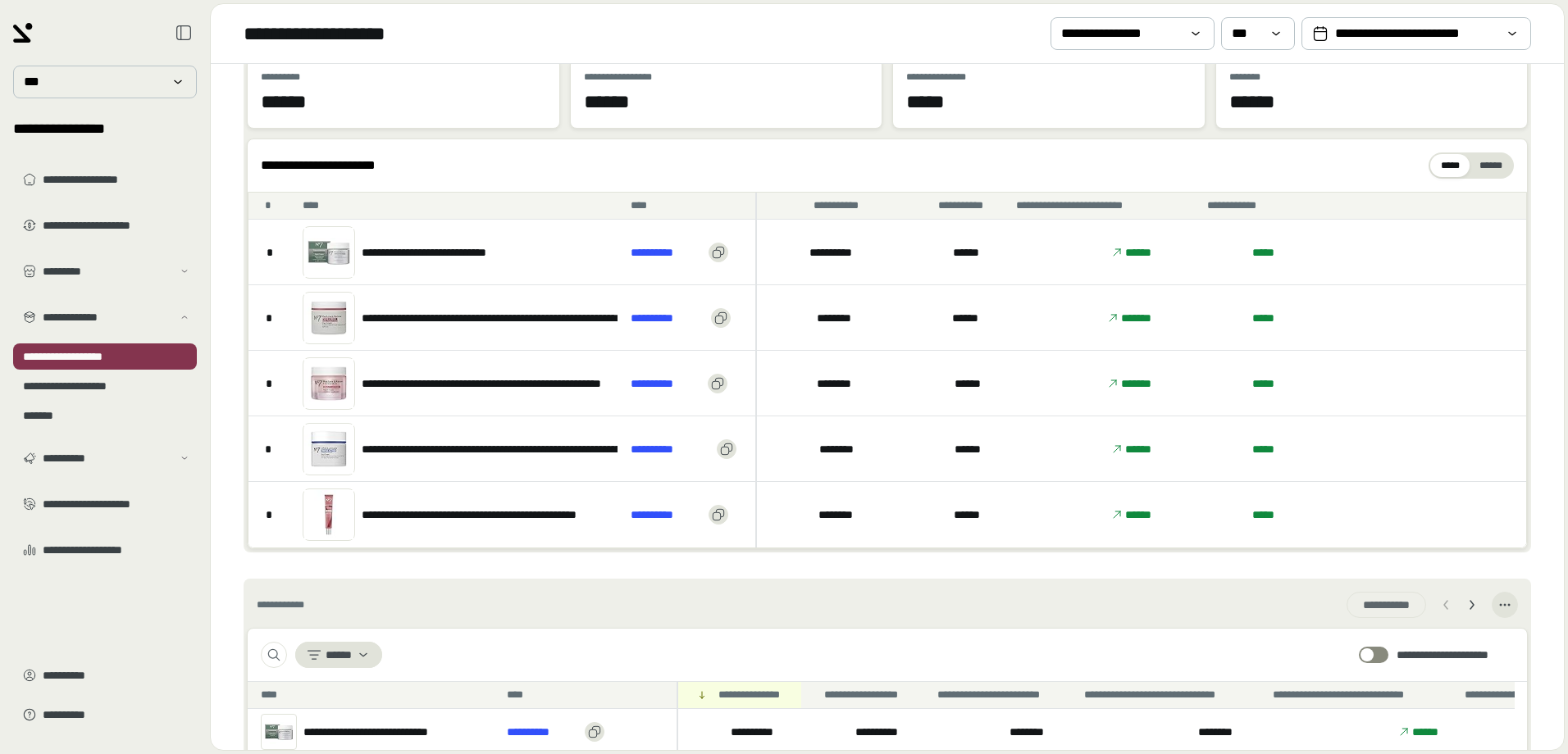 scroll, scrollTop: 0, scrollLeft: 0, axis: both 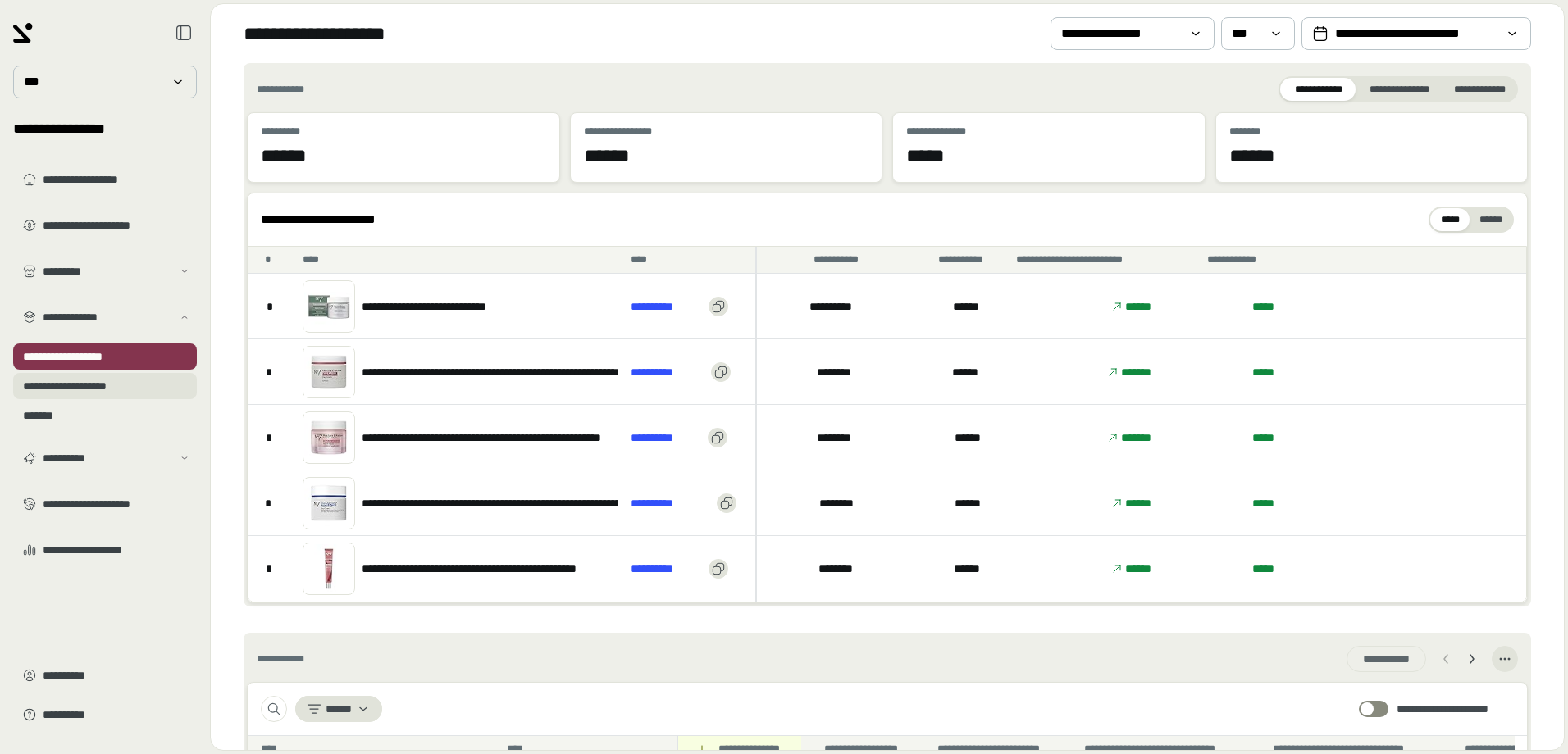 click on "**********" at bounding box center (105, 386) 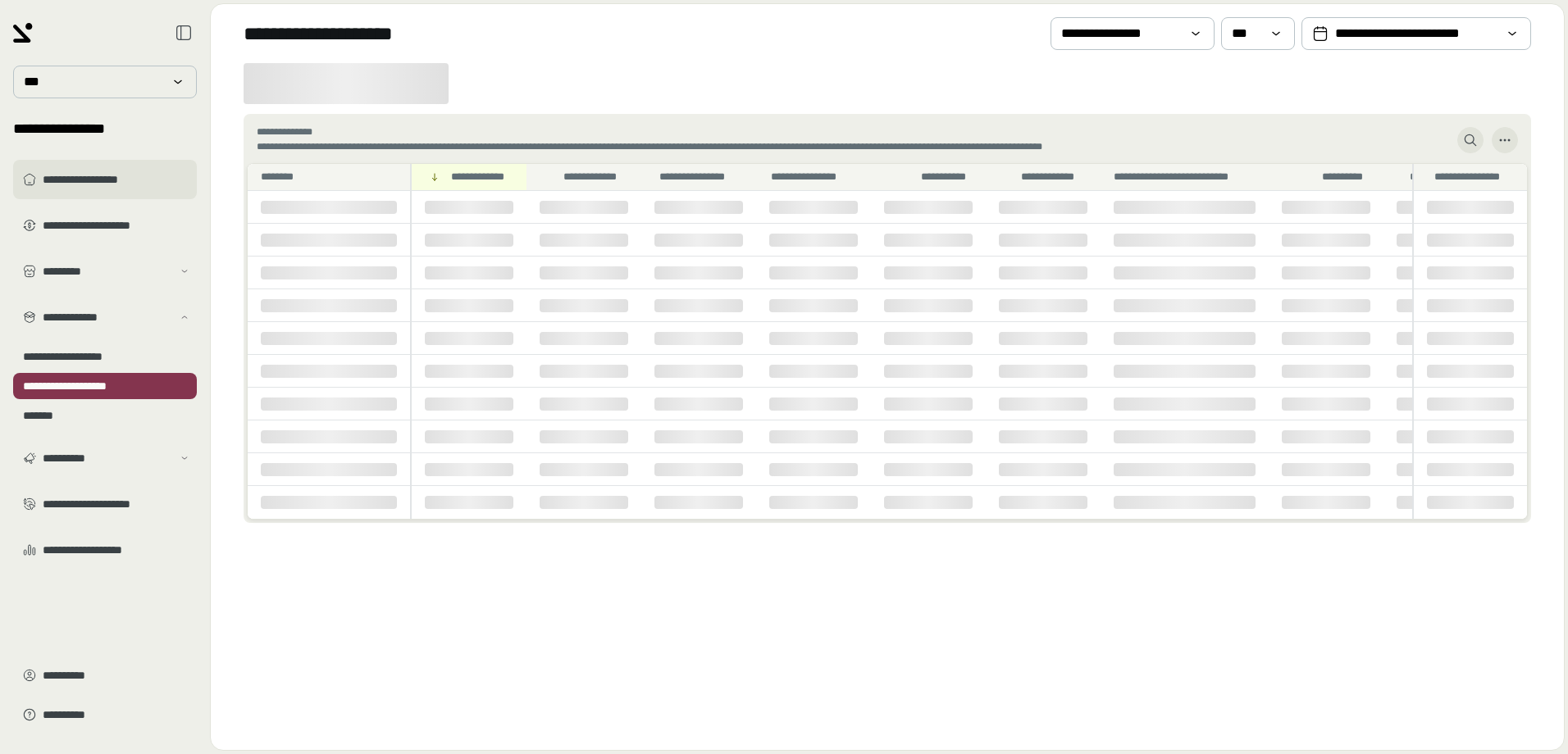 click on "**********" at bounding box center [116, 179] 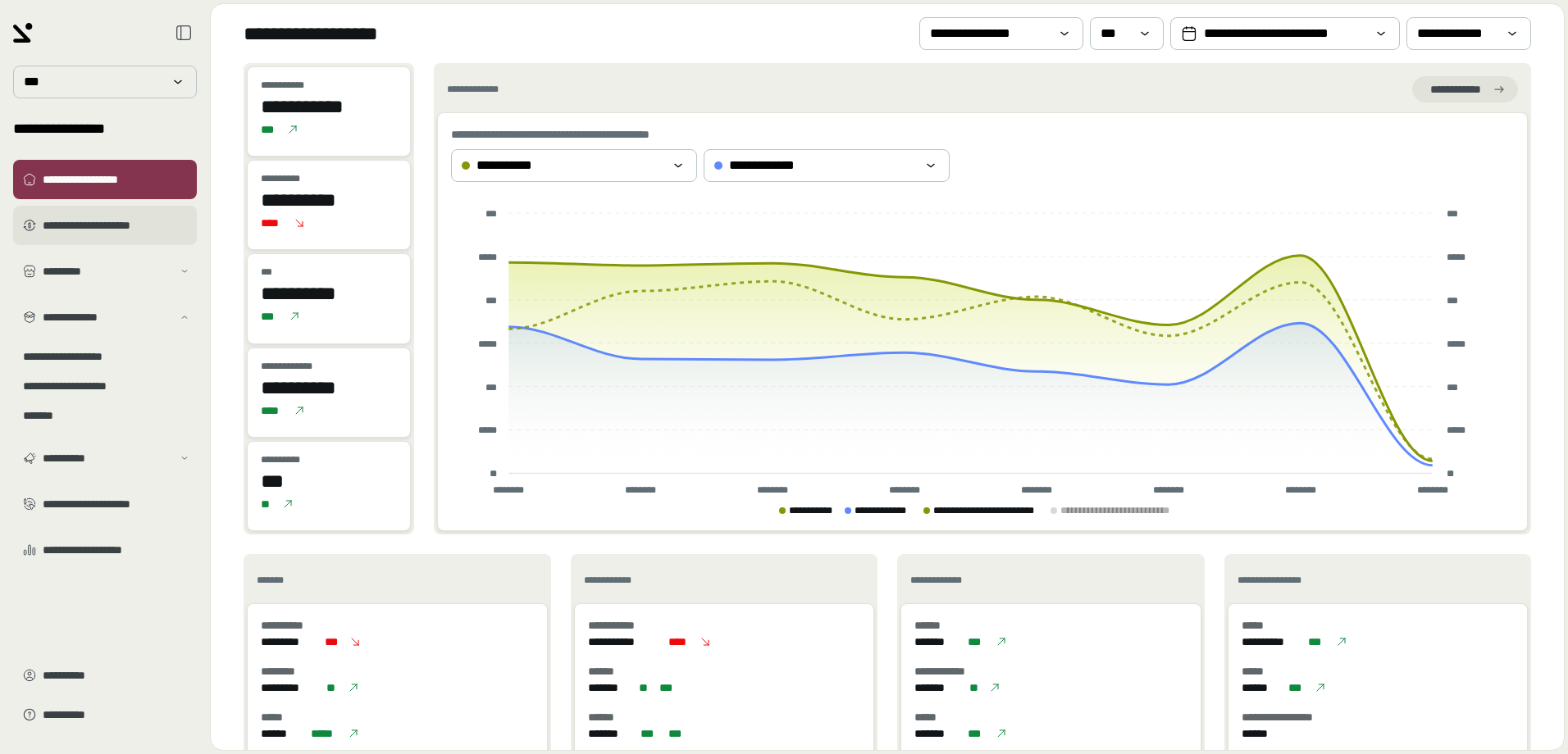 click on "**********" at bounding box center (105, 225) 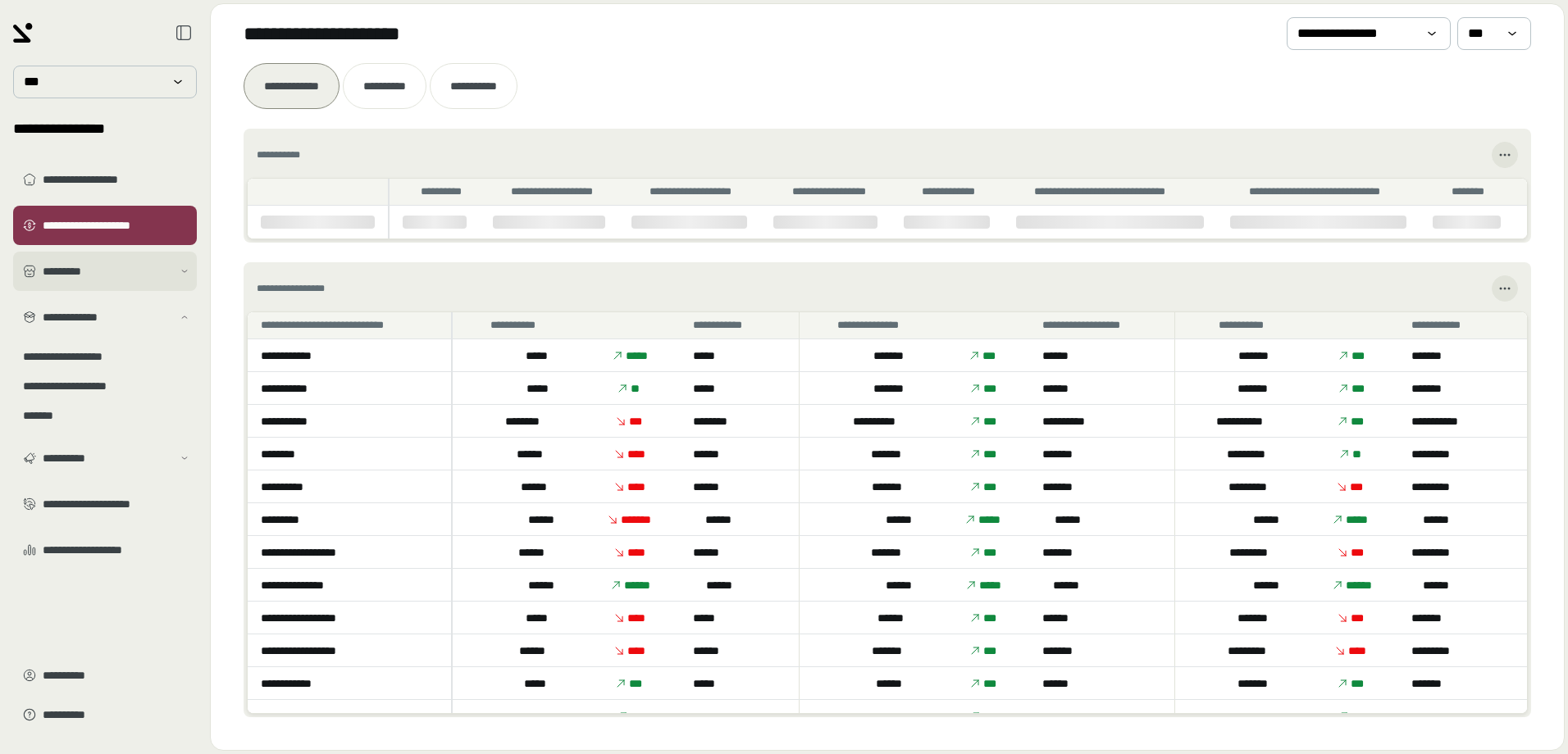 click on "*********" at bounding box center (107, 271) 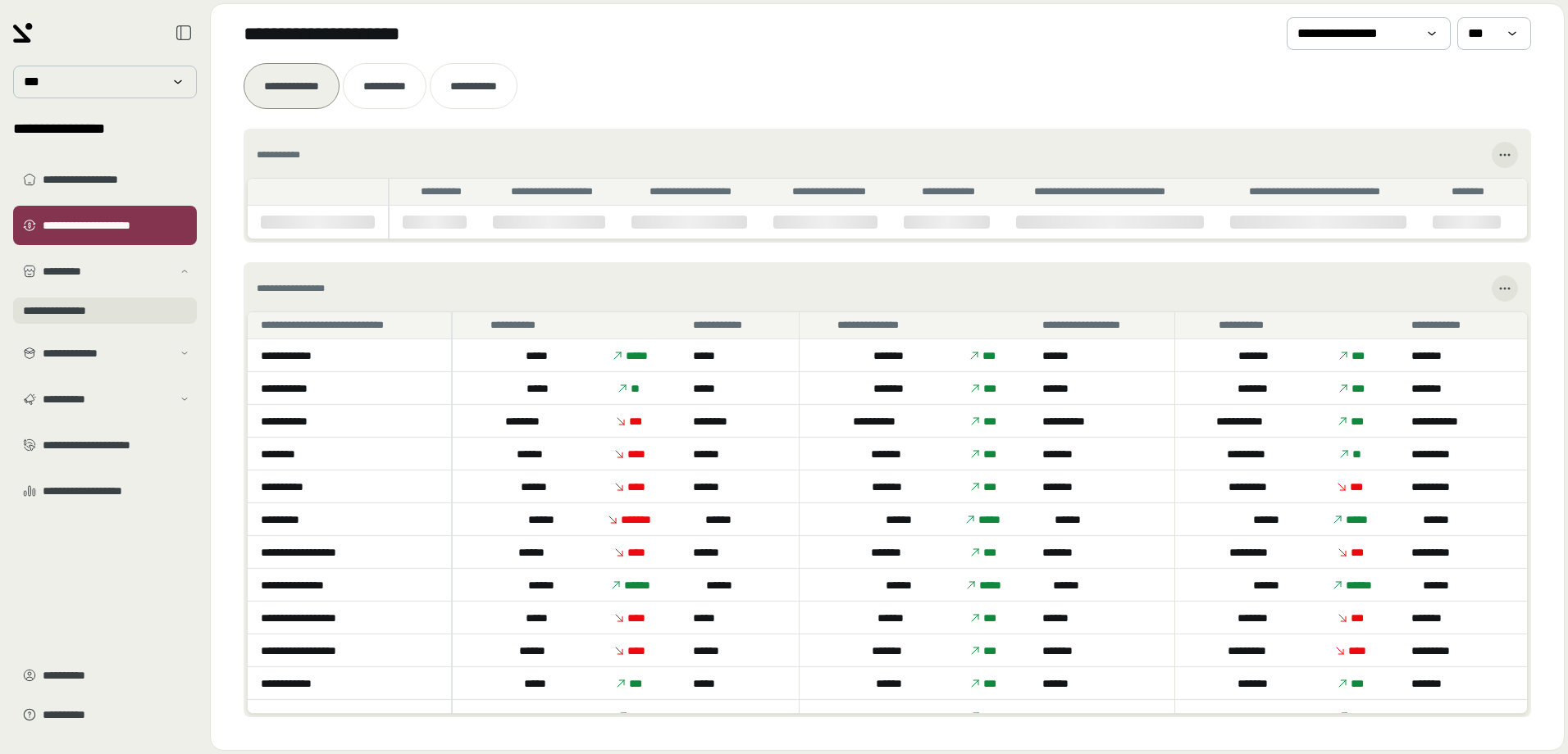 click on "**********" at bounding box center (105, 311) 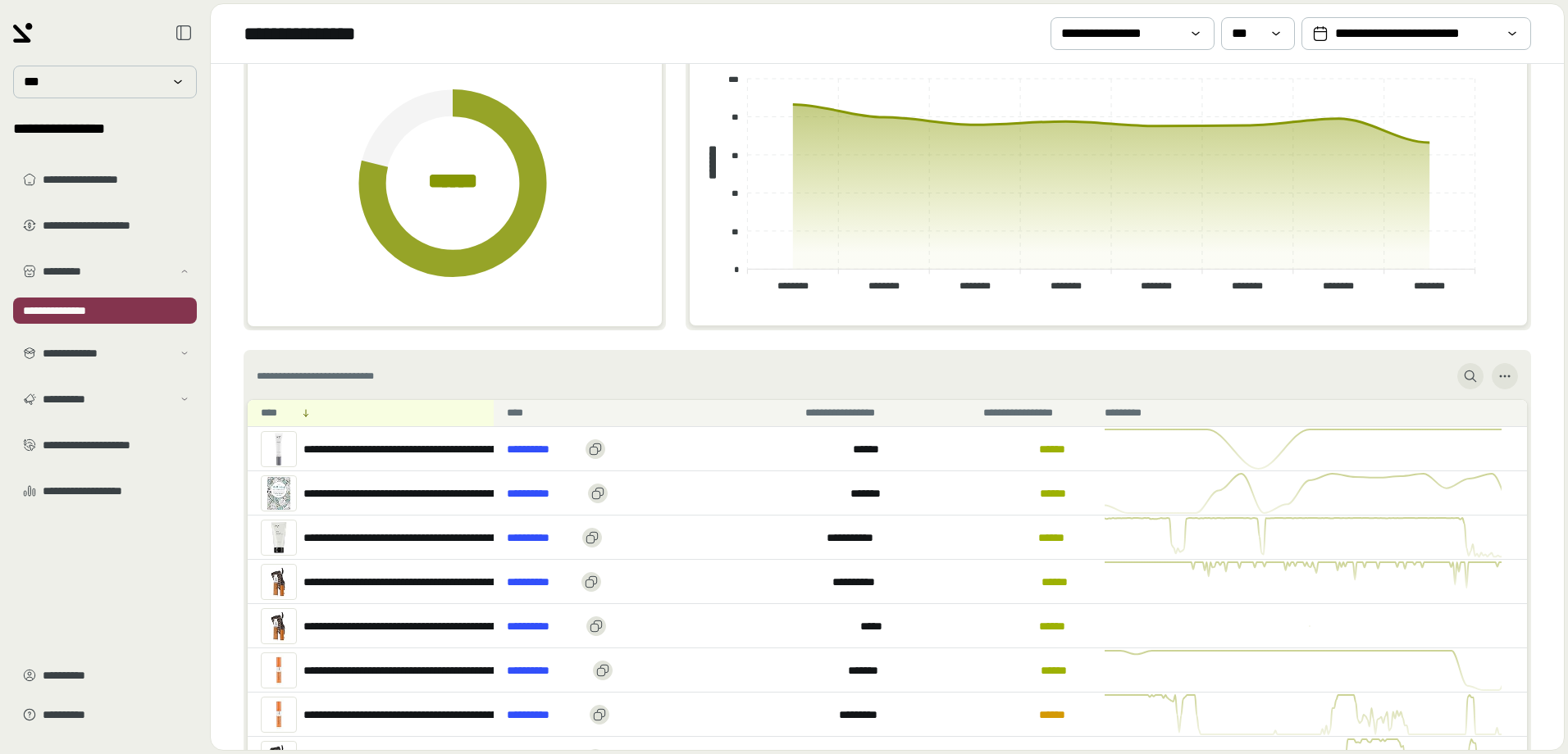 scroll, scrollTop: 0, scrollLeft: 0, axis: both 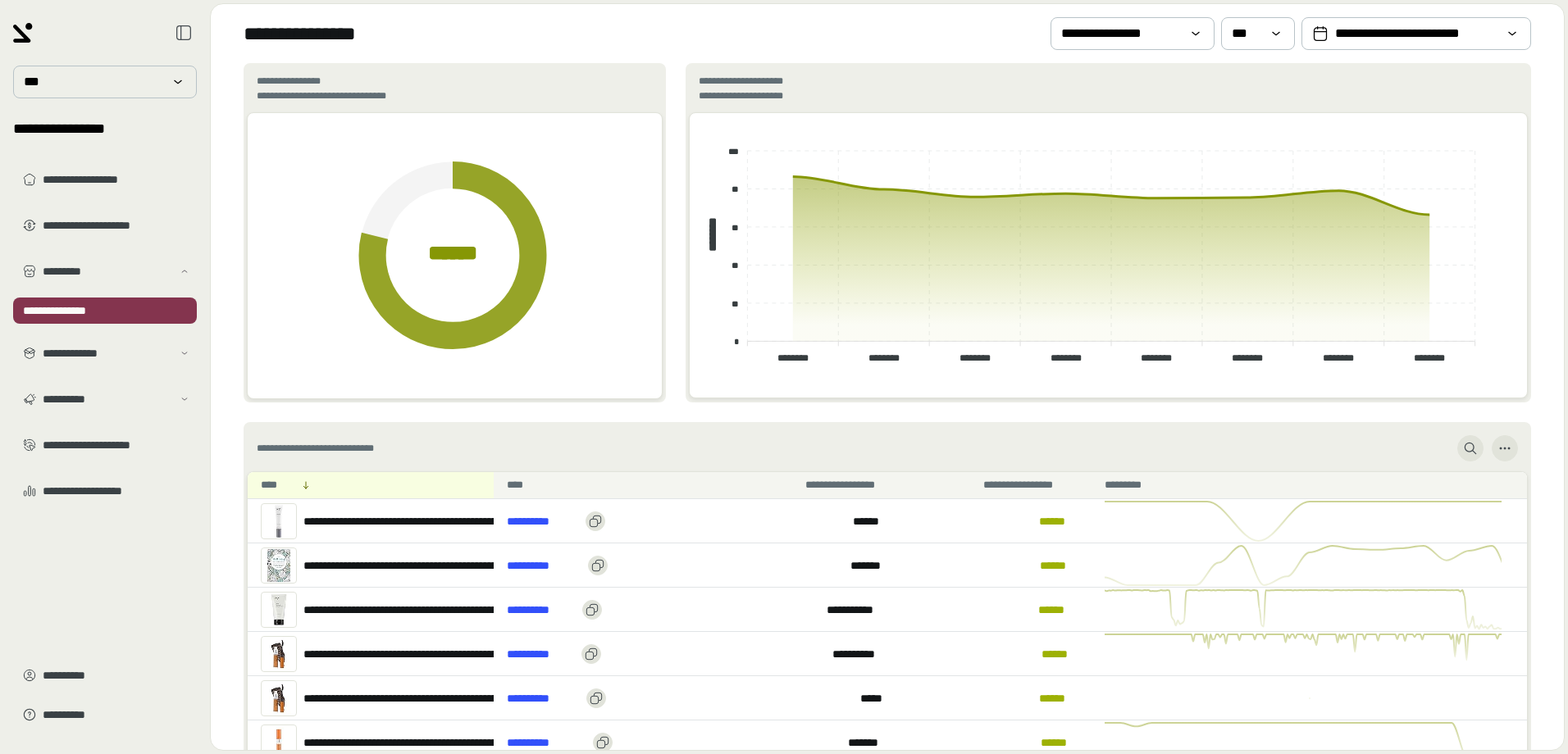 click at bounding box center (279, 566) 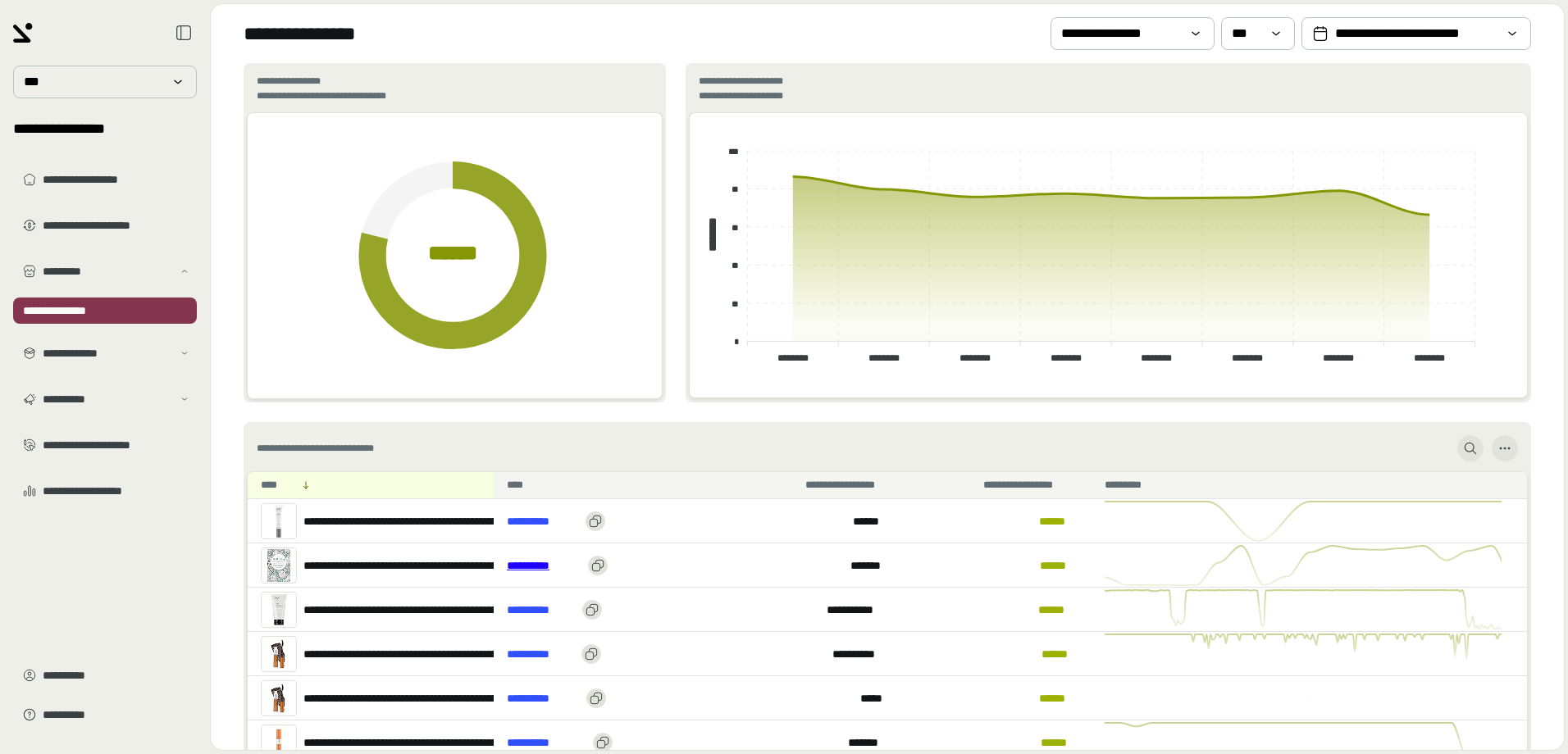 click on "**********" at bounding box center (544, 566) 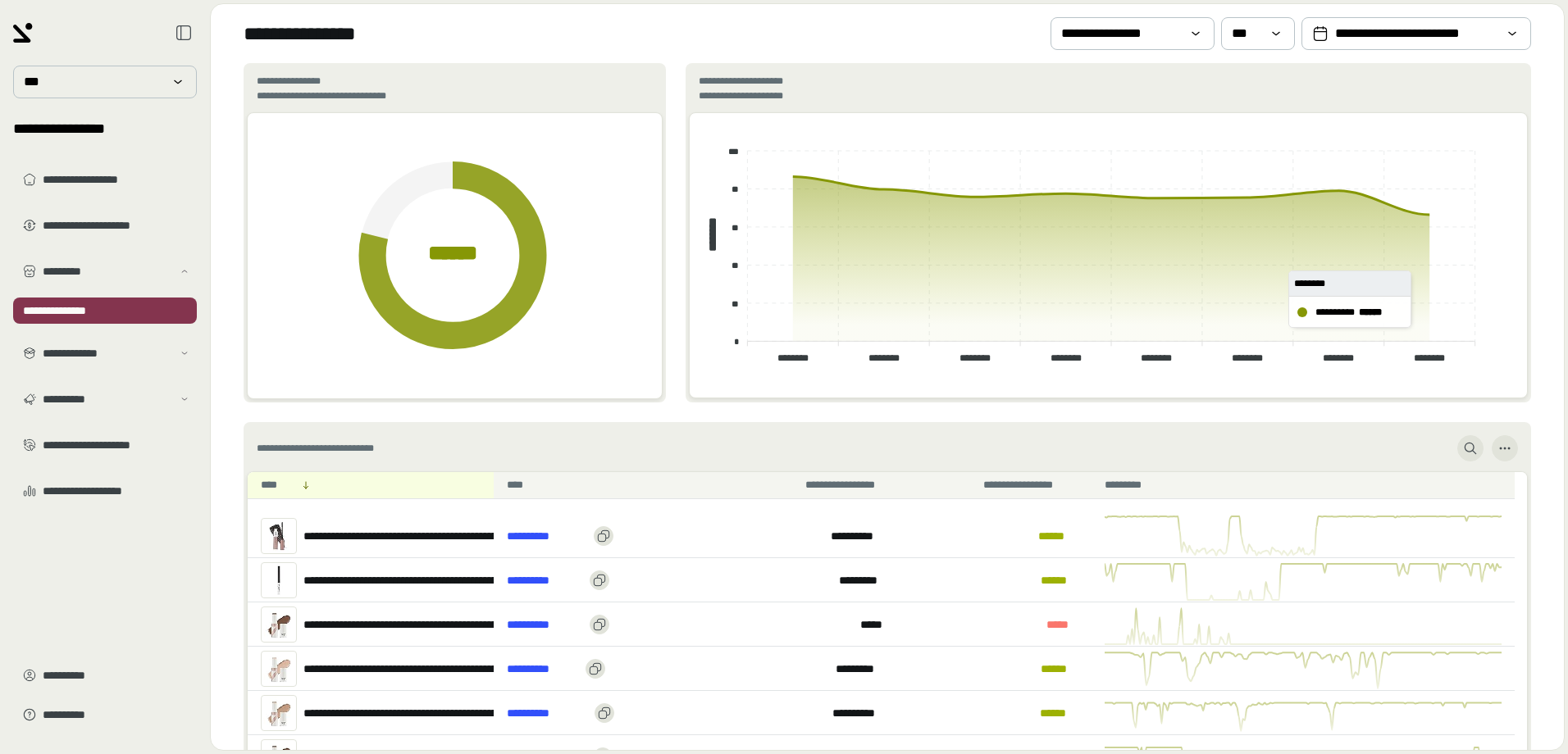 scroll, scrollTop: 656, scrollLeft: 0, axis: vertical 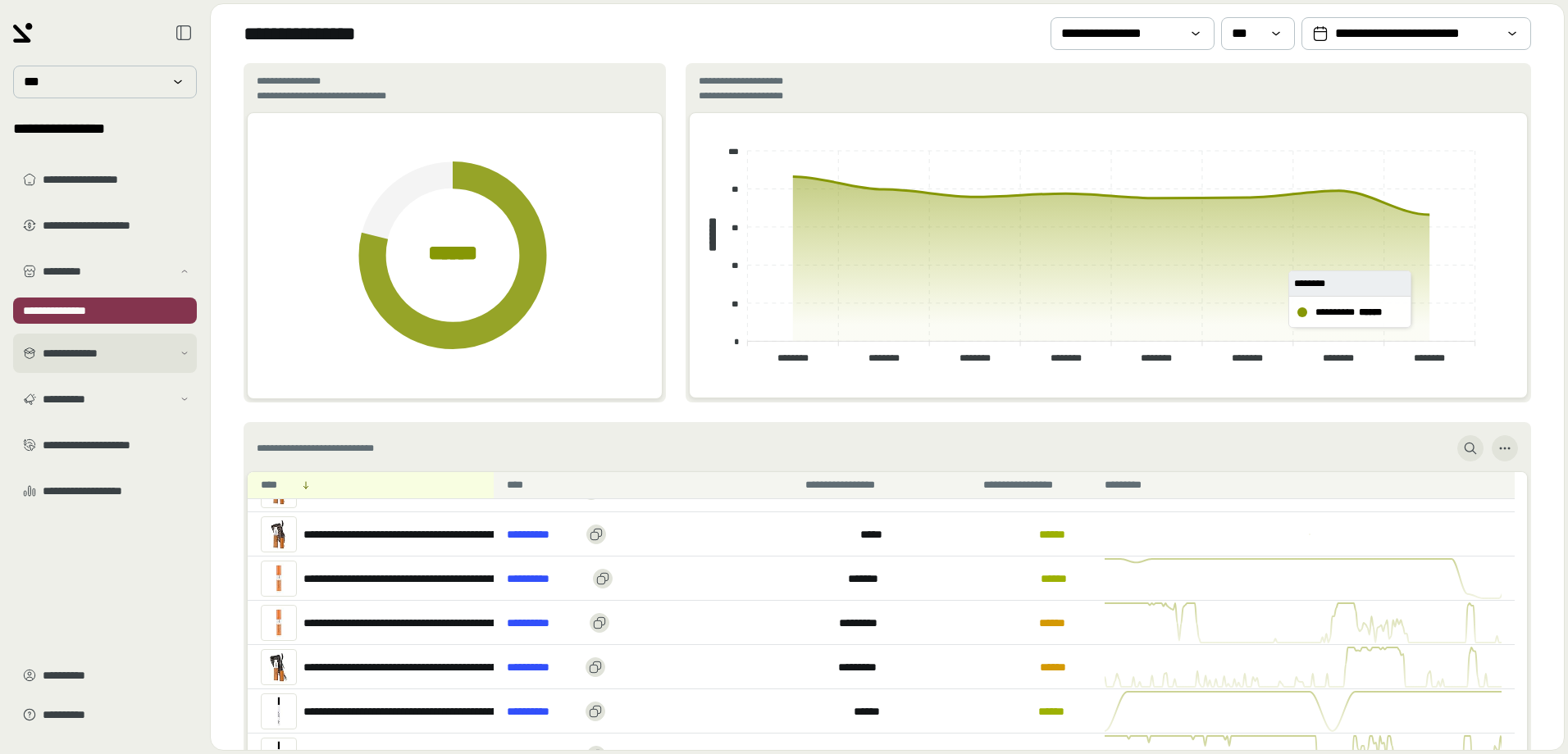 click on "**********" at bounding box center [107, 353] 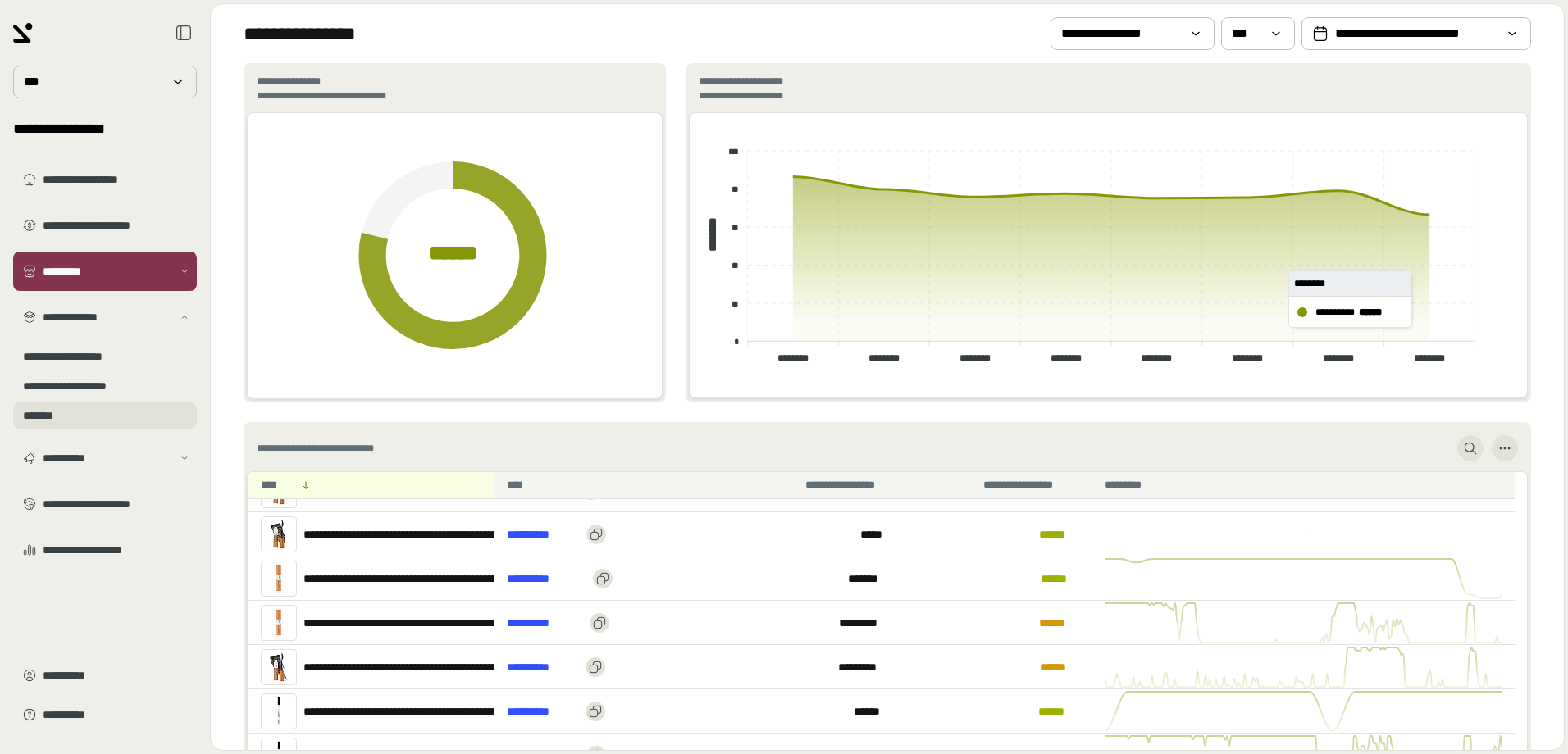 click on "*******" at bounding box center [105, 416] 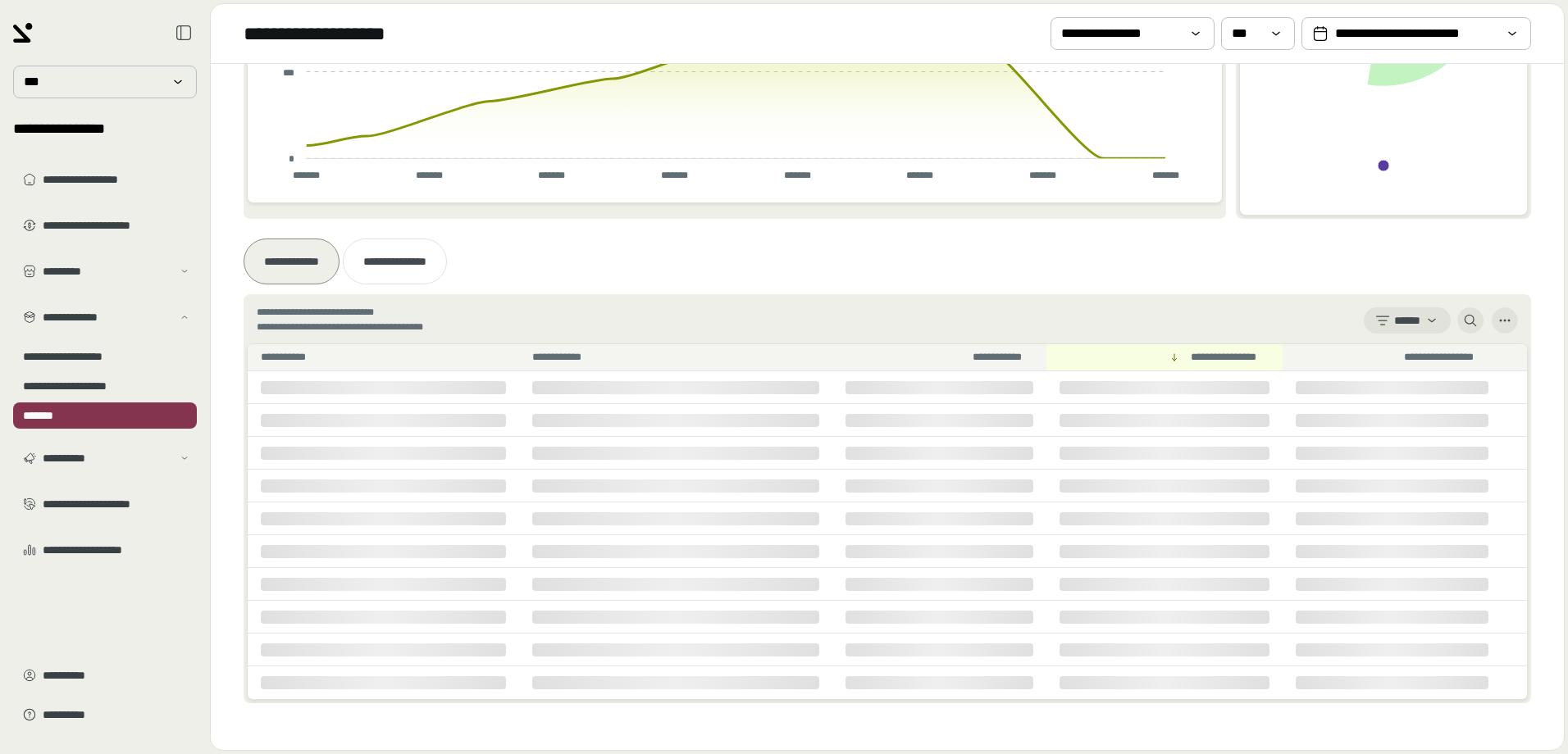 scroll, scrollTop: 334, scrollLeft: 0, axis: vertical 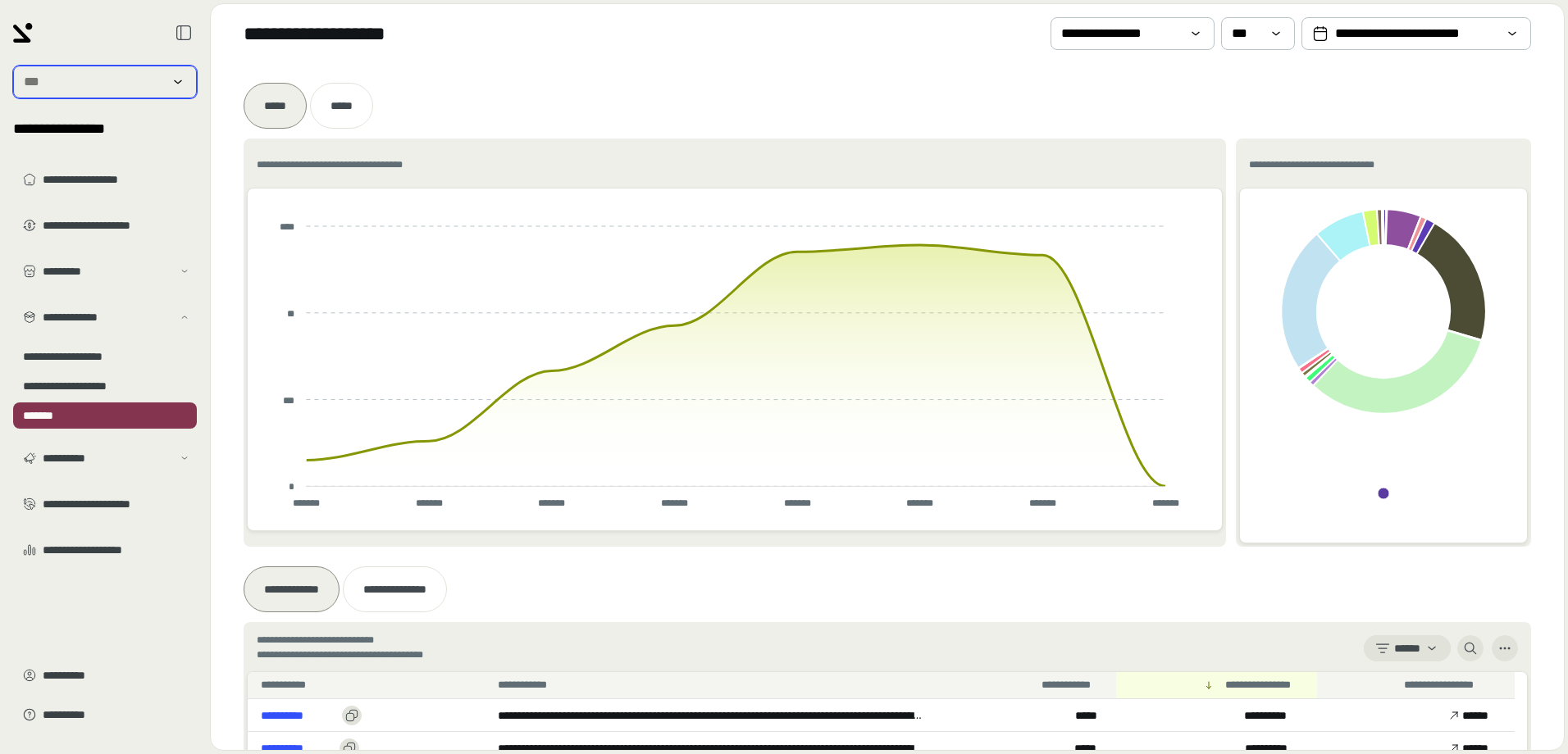 click at bounding box center (93, 82) 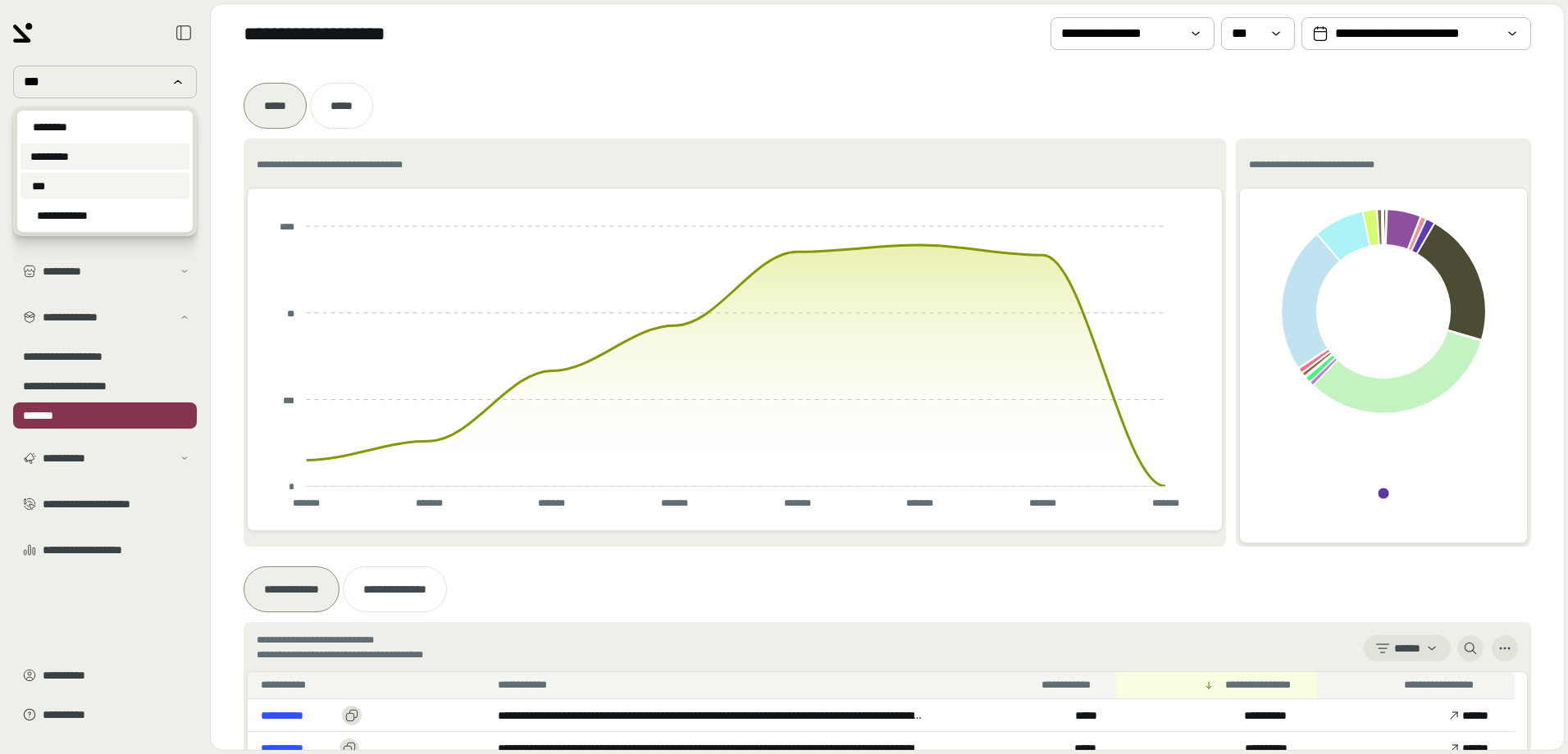 click on "*********" at bounding box center (49, 157) 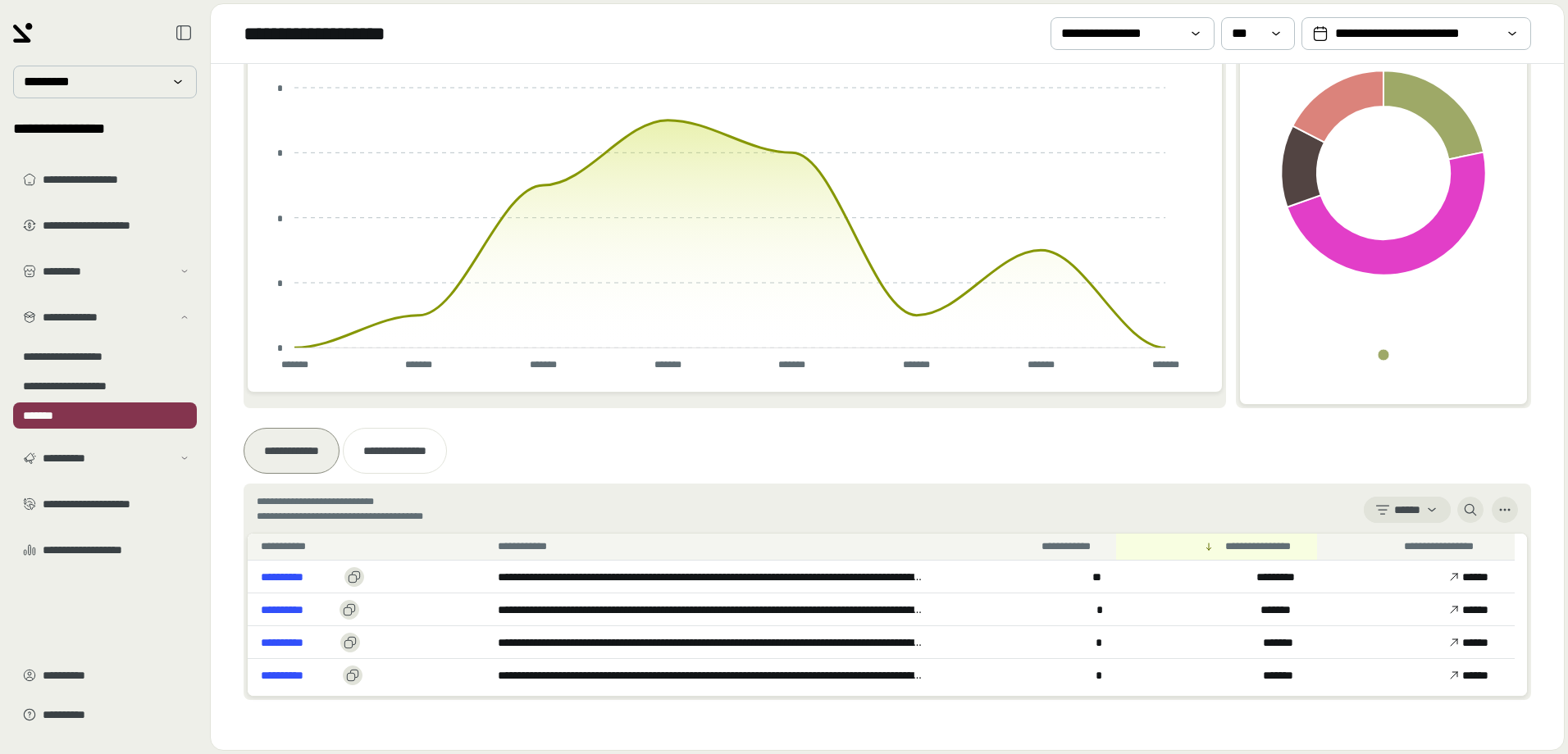 scroll, scrollTop: 141, scrollLeft: 0, axis: vertical 